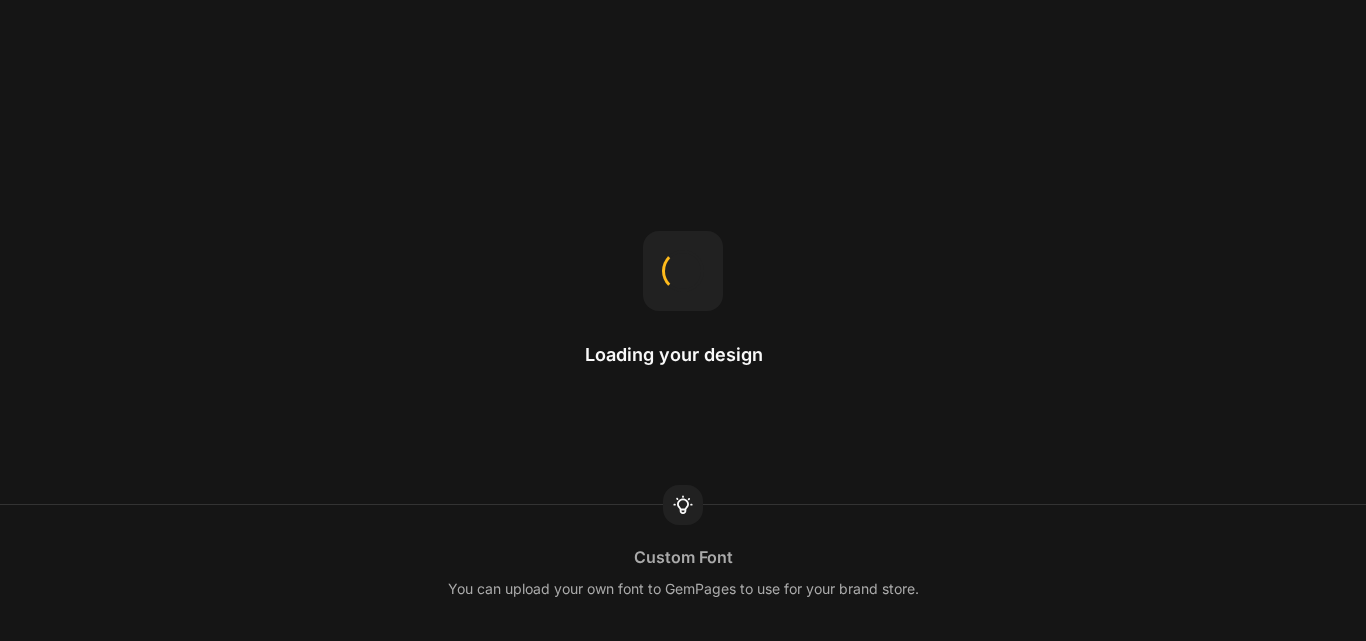 scroll, scrollTop: 0, scrollLeft: 0, axis: both 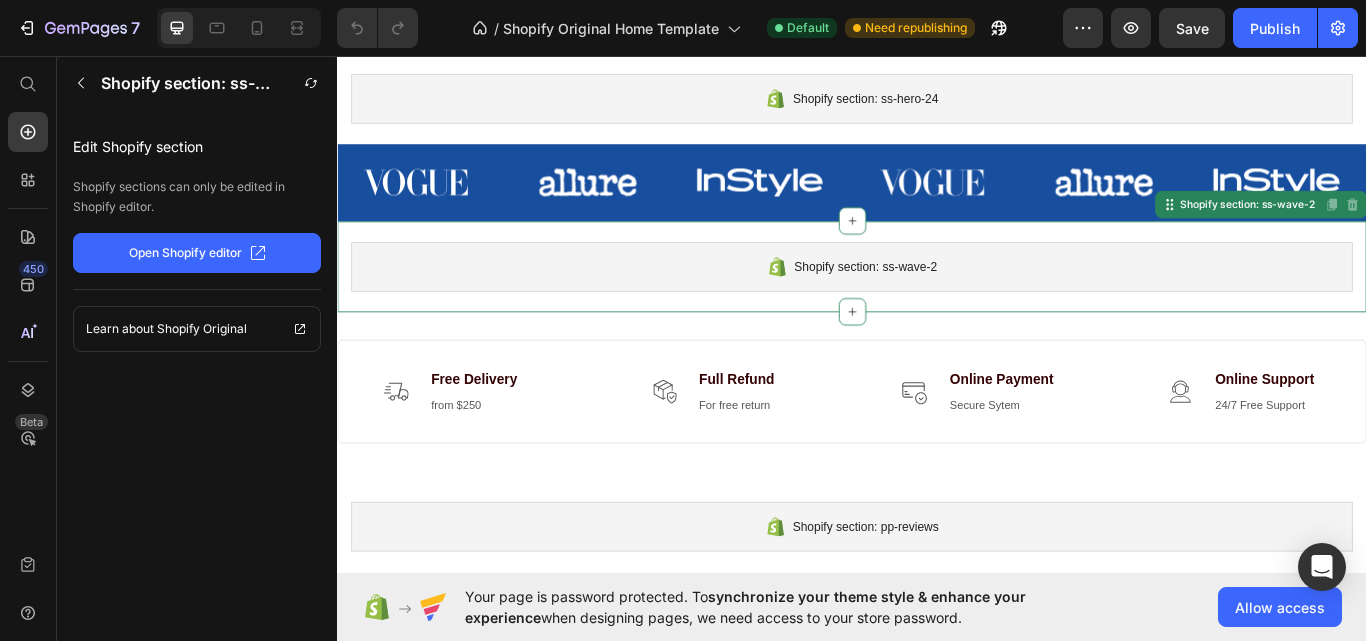 click at bounding box center [1029, 205] 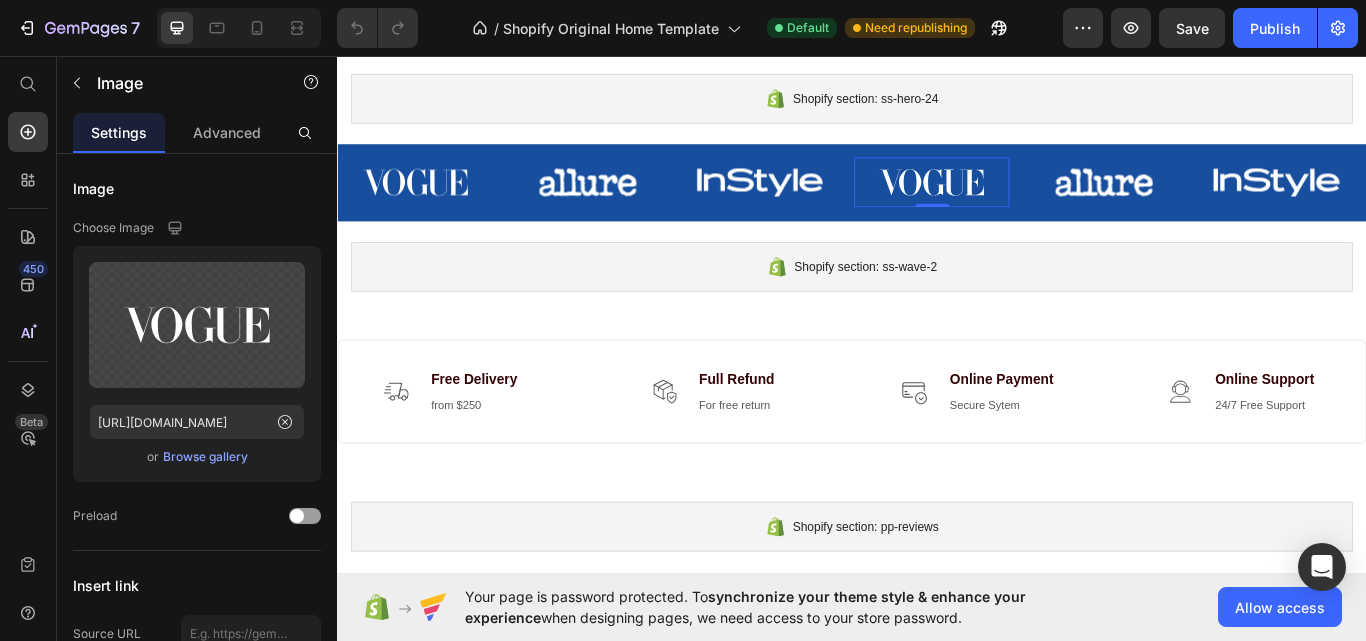 click at bounding box center (829, 205) 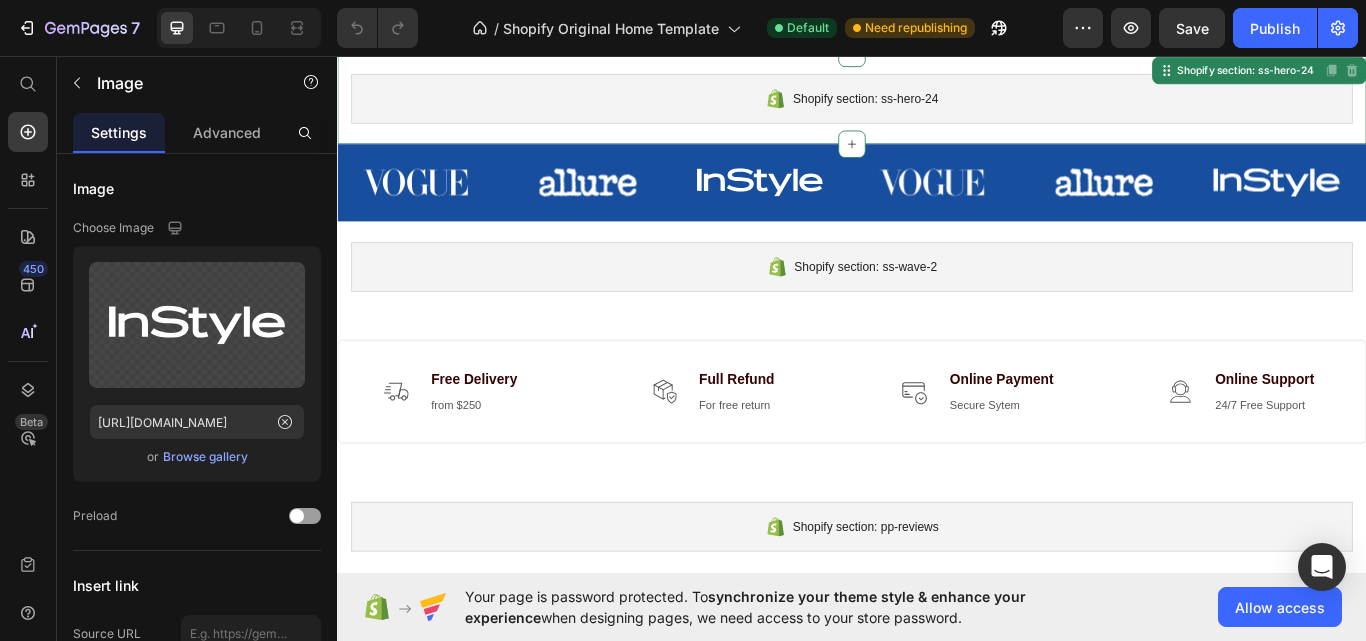 click on "Shopify section: ss-hero-24 Shopify section: ss-hero-24   Disabled. Please edit in Shopify Editor Disabled. Please edit in Shopify Editor" at bounding box center (937, 107) 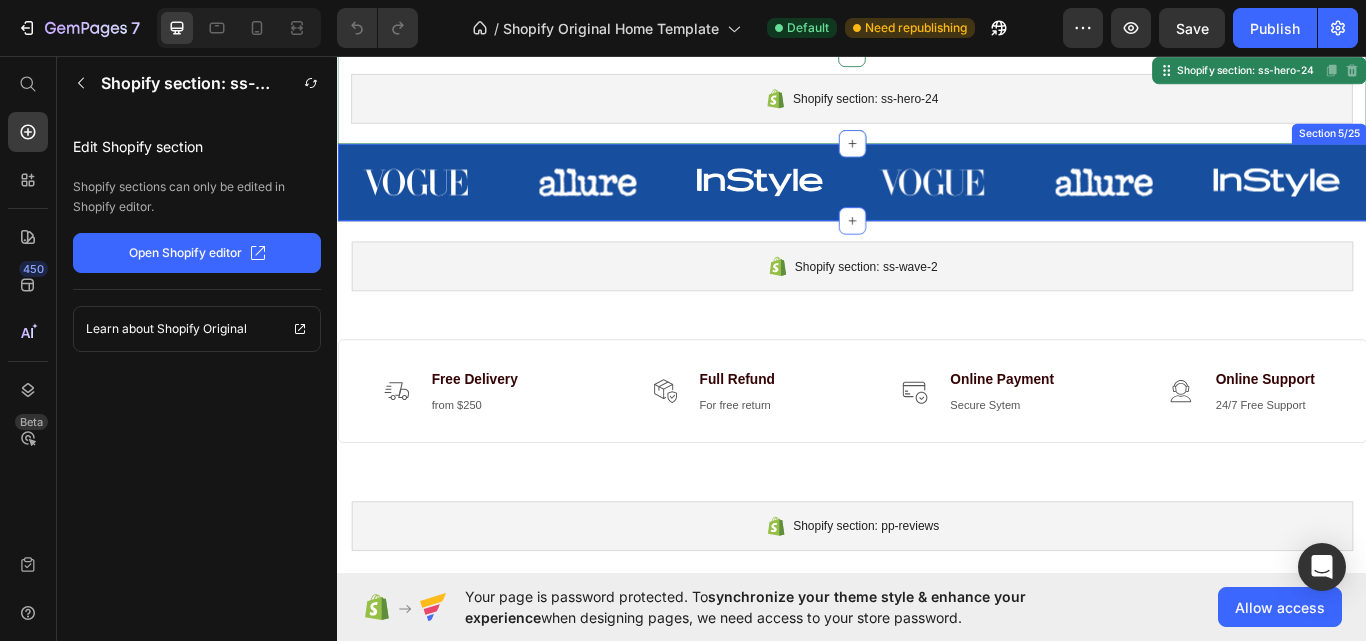 click on "Image Image Image Image Image Image Carousel Section 5/25" at bounding box center [937, 205] 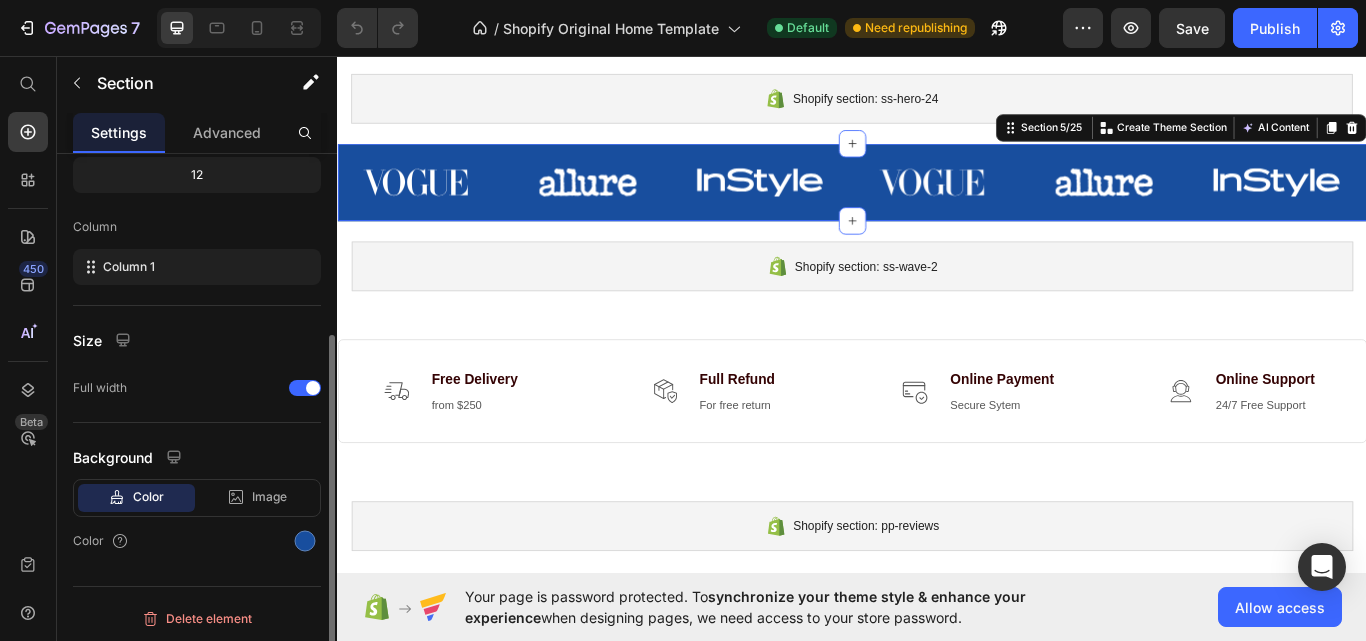 scroll, scrollTop: 264, scrollLeft: 0, axis: vertical 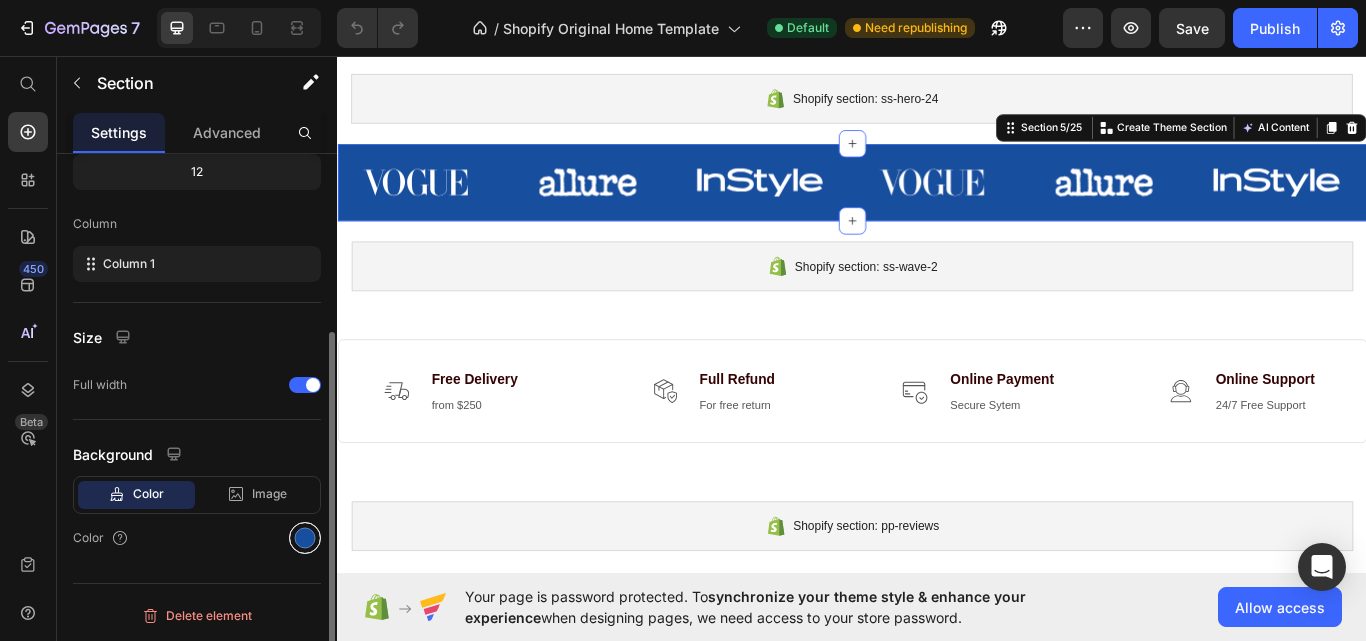 click at bounding box center [305, 538] 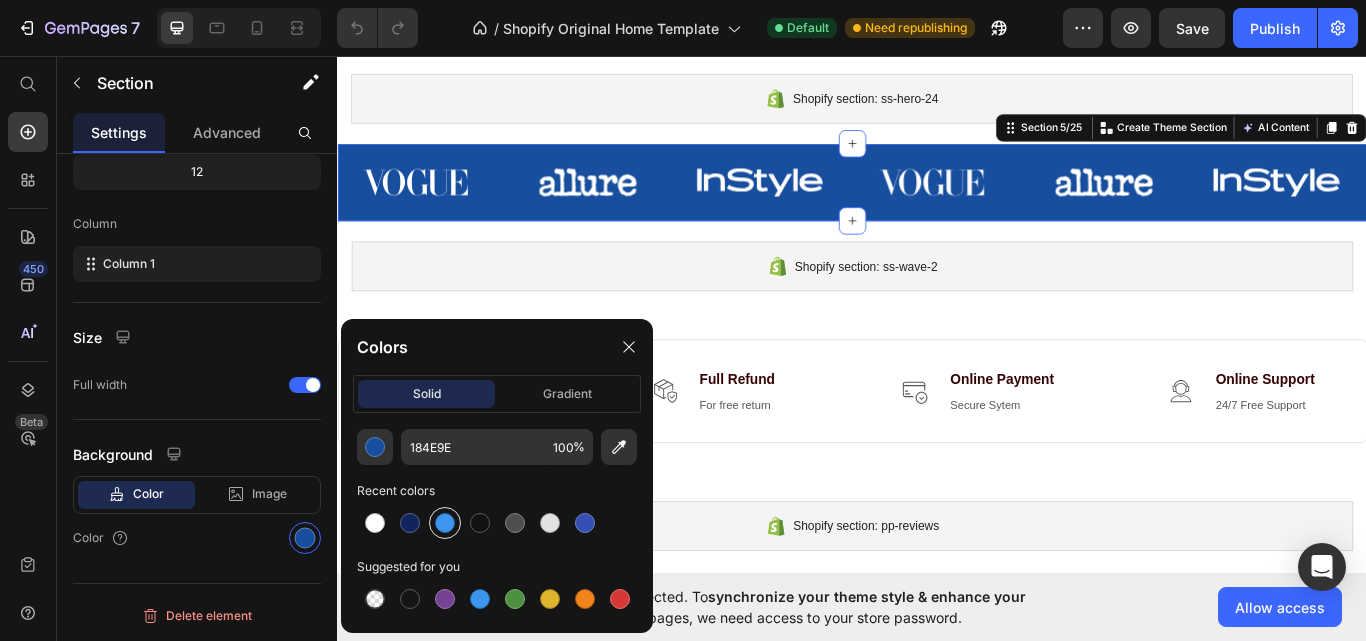 click at bounding box center (445, 523) 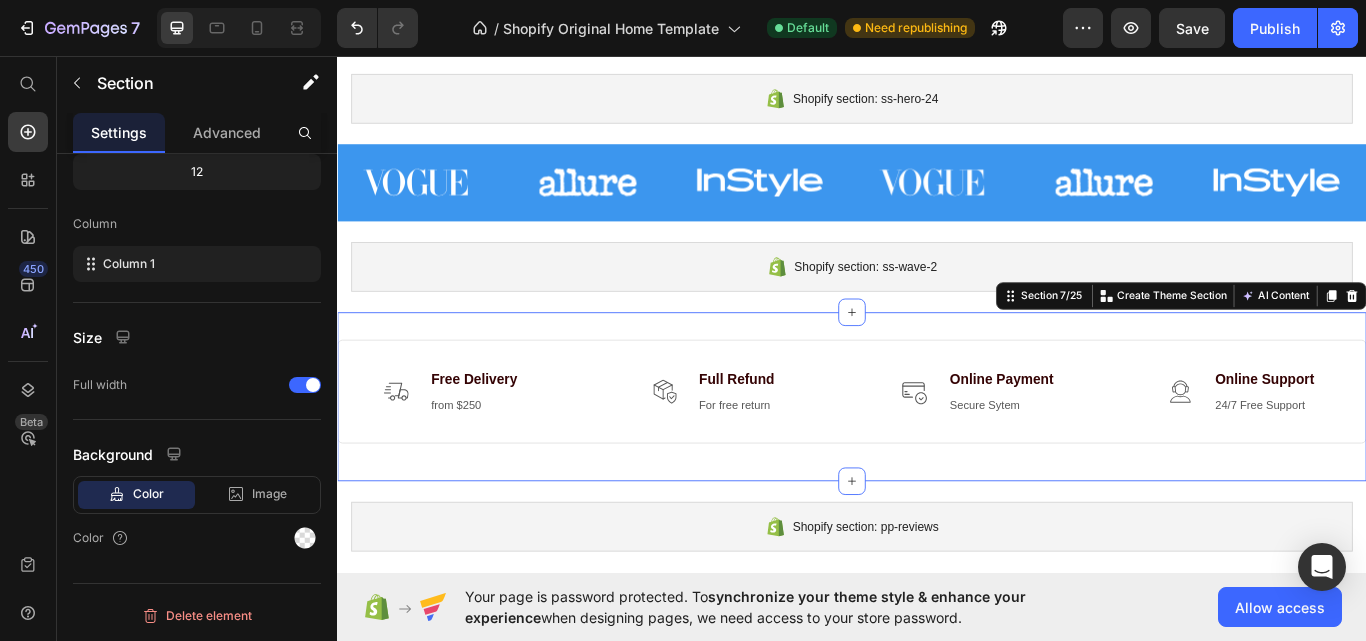 click on "Image Free Delivery Text block from $250 Text block Icon List Image Full Refund Text block For free return Text block Icon List Row Image Online Payment Text block Secure Sytem Text block Icon List Image Online Support Text block 24/7 Free Support Text block Icon List Row Row Section 7/25   You can create reusable sections Create Theme Section AI Content Write with GemAI What would you like to describe here? Tone and Voice Persuasive Product Show more Generate" at bounding box center (937, 455) 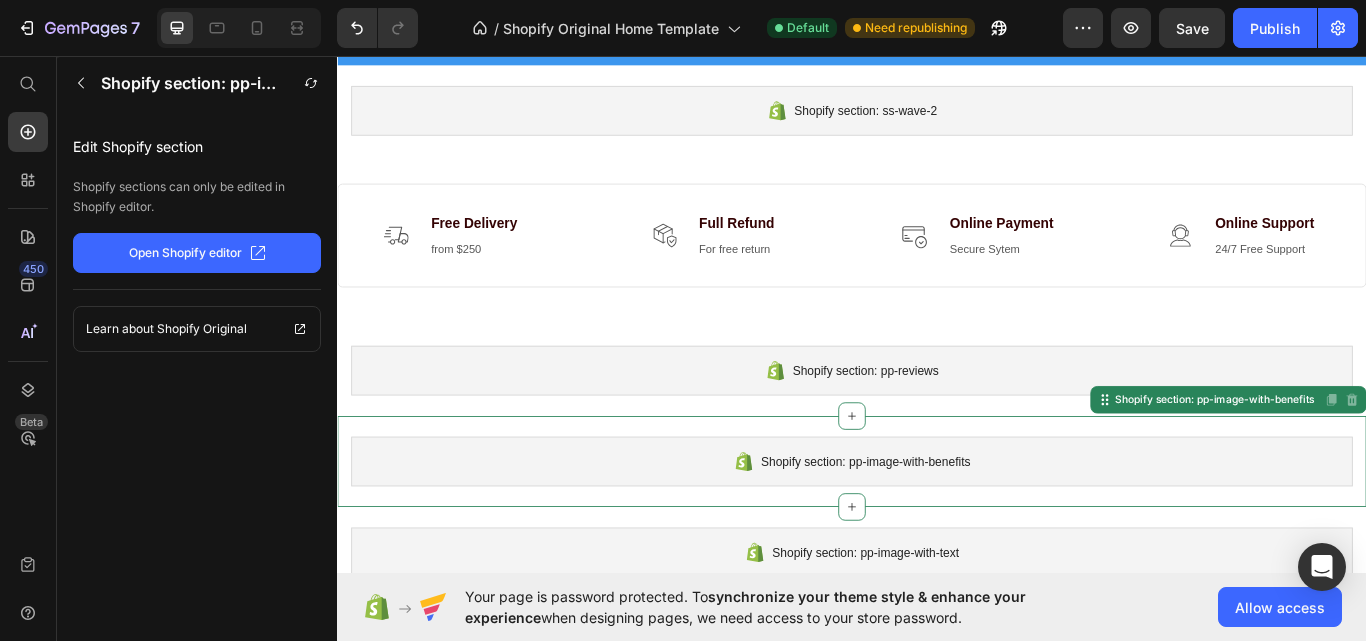 scroll, scrollTop: 545, scrollLeft: 0, axis: vertical 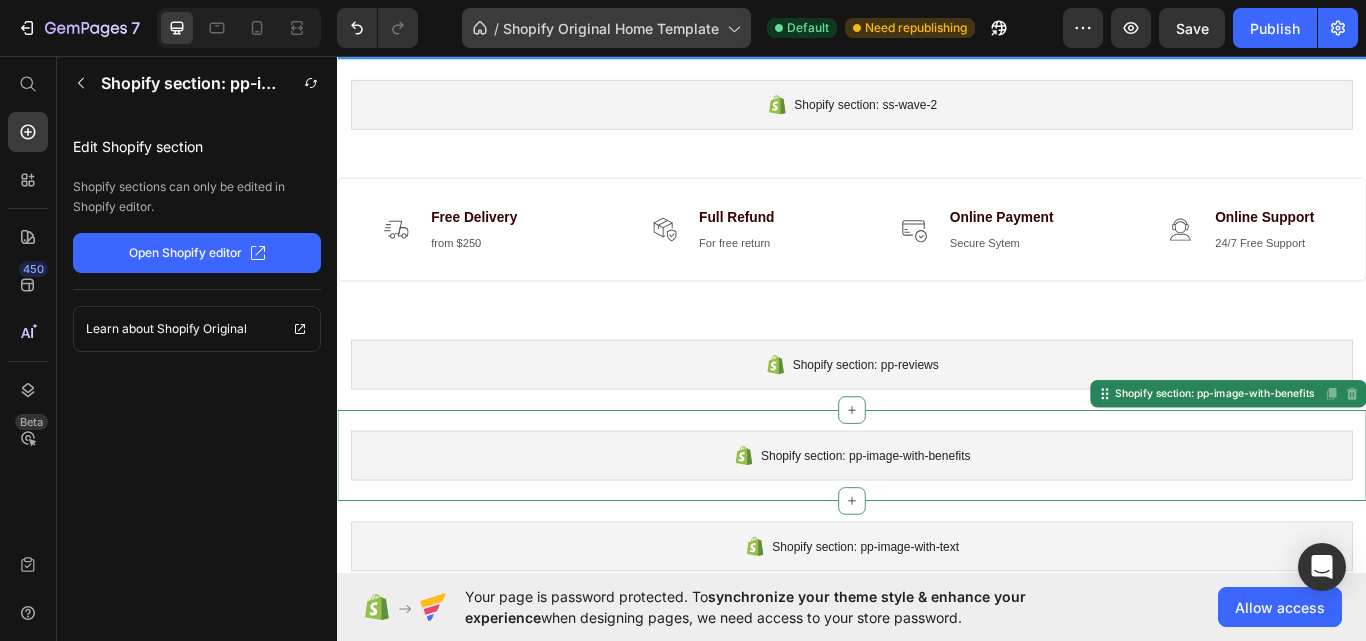 click 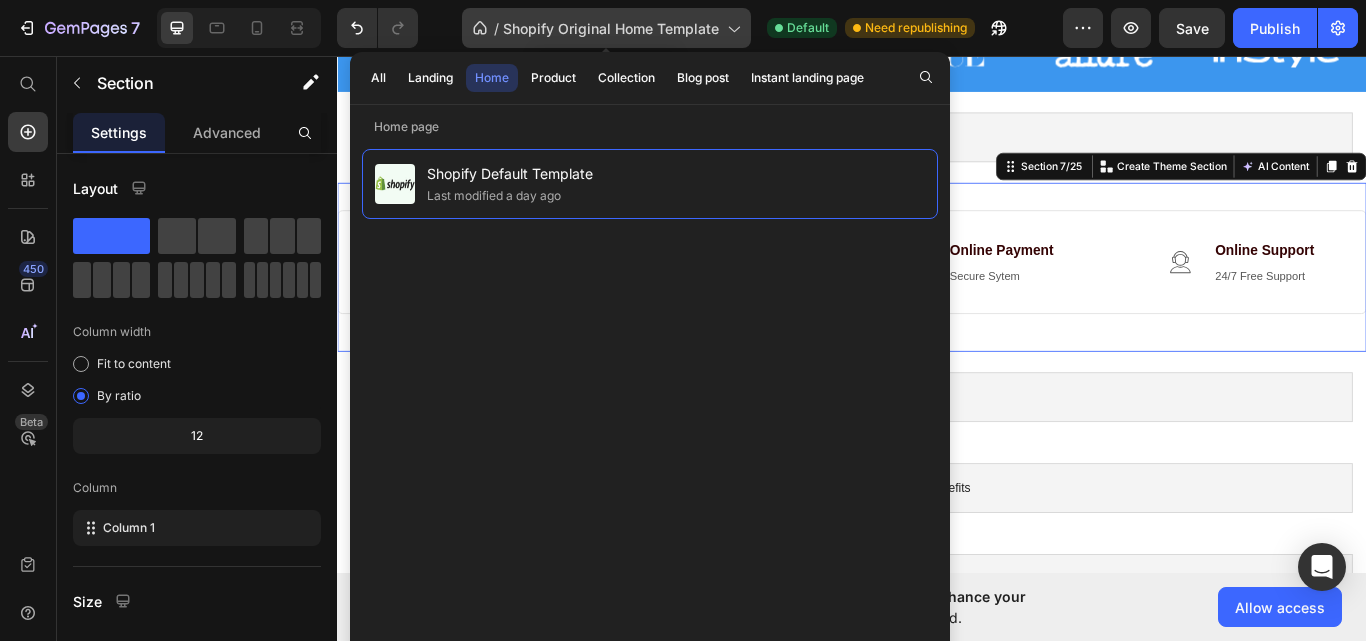 scroll, scrollTop: 454, scrollLeft: 0, axis: vertical 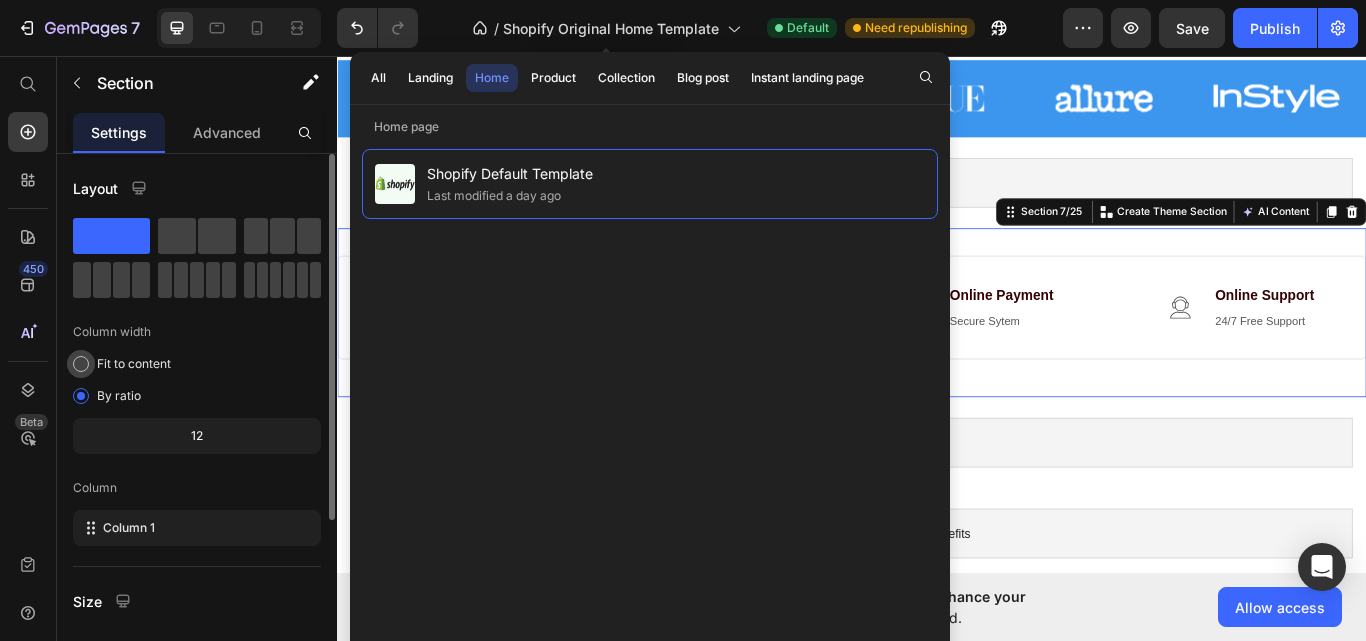 click on "Fit to content" 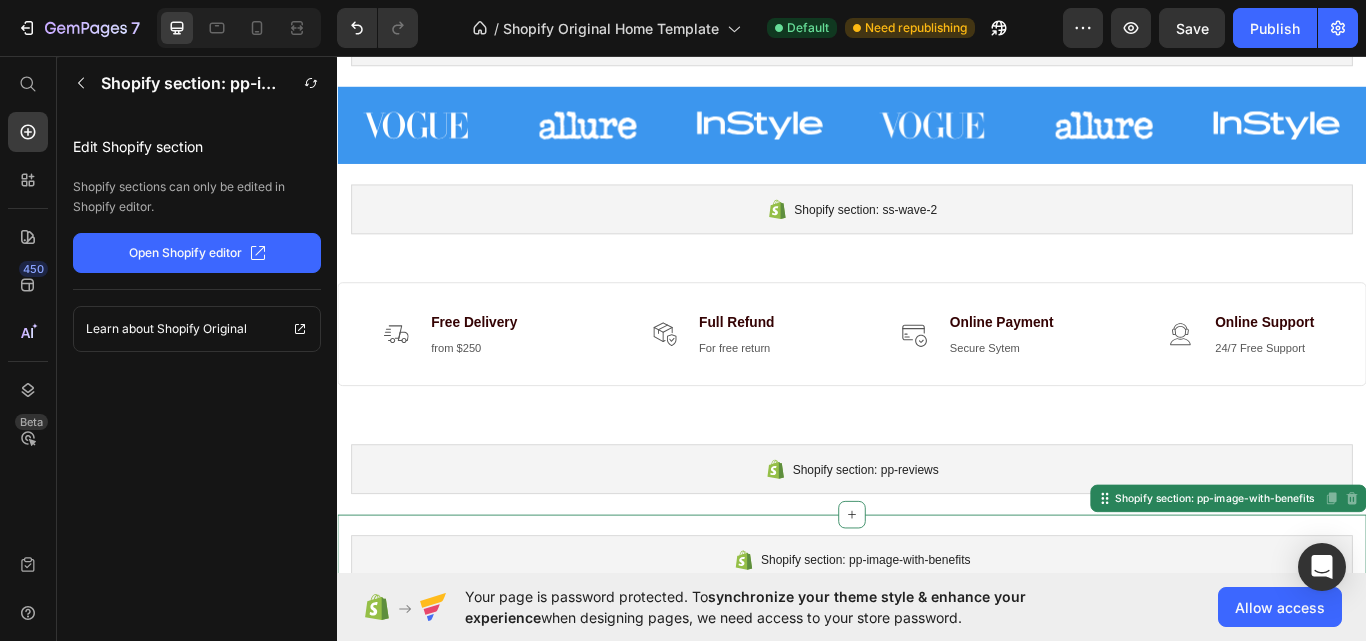 scroll, scrollTop: 423, scrollLeft: 0, axis: vertical 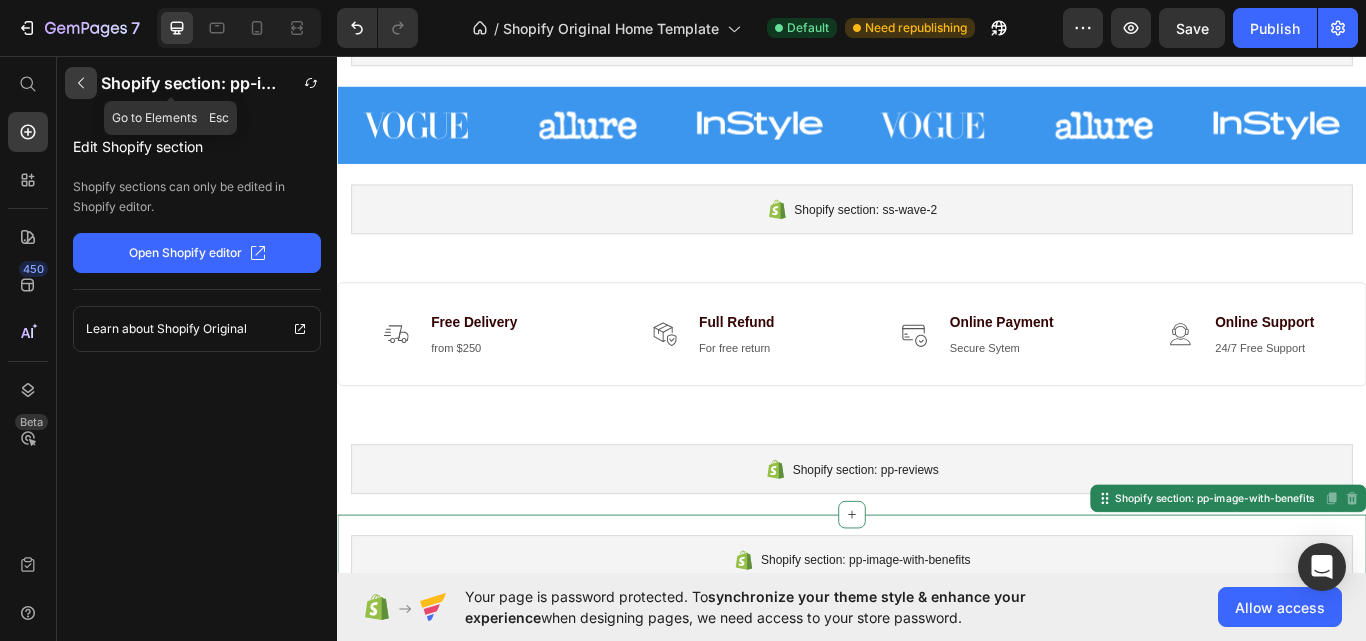 click 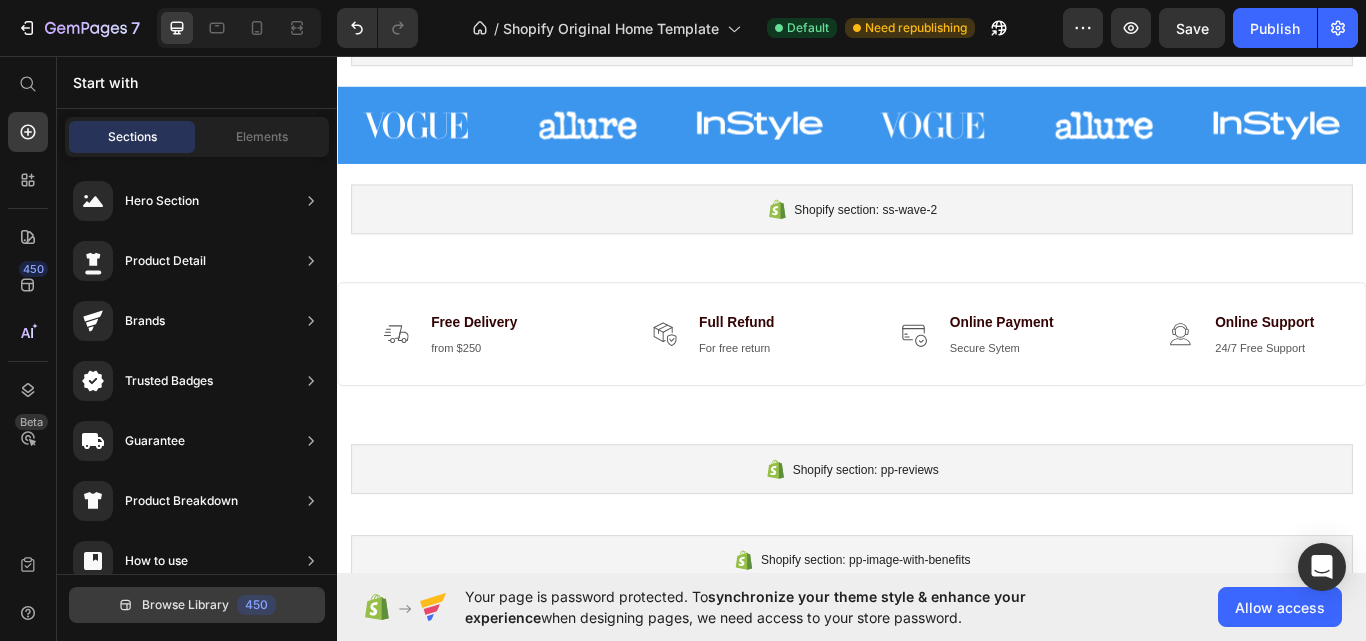 click on "Browse Library 450" at bounding box center [197, 605] 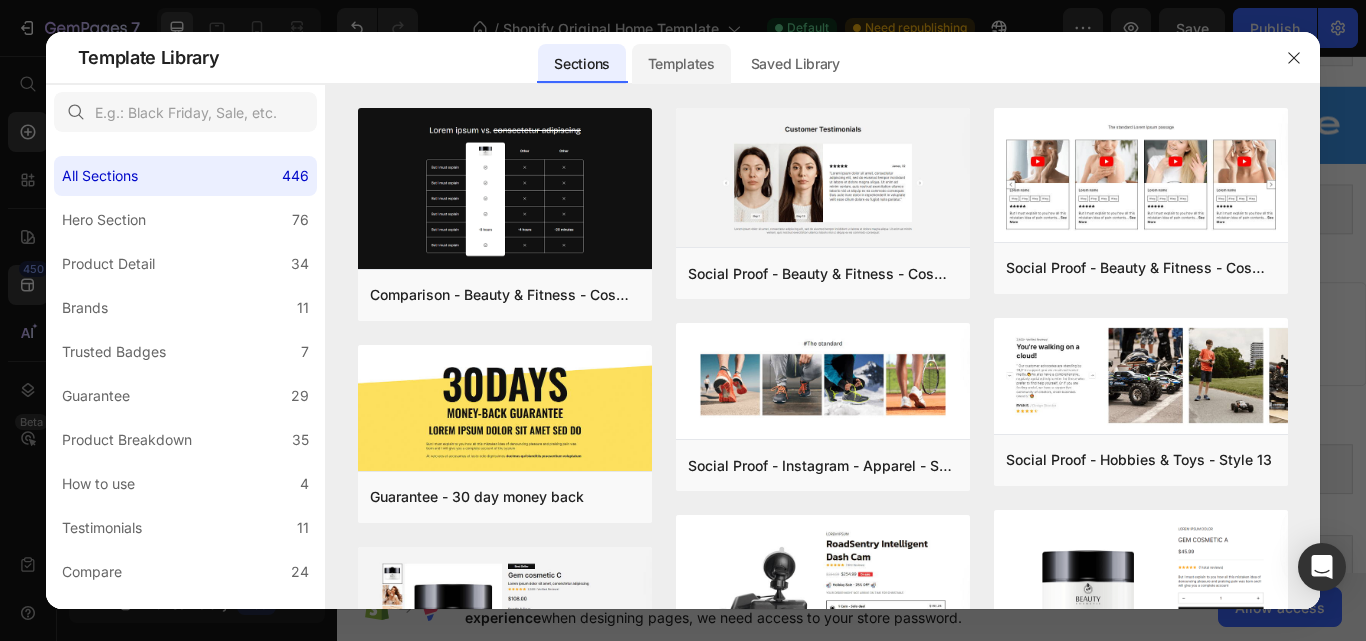click on "Templates" 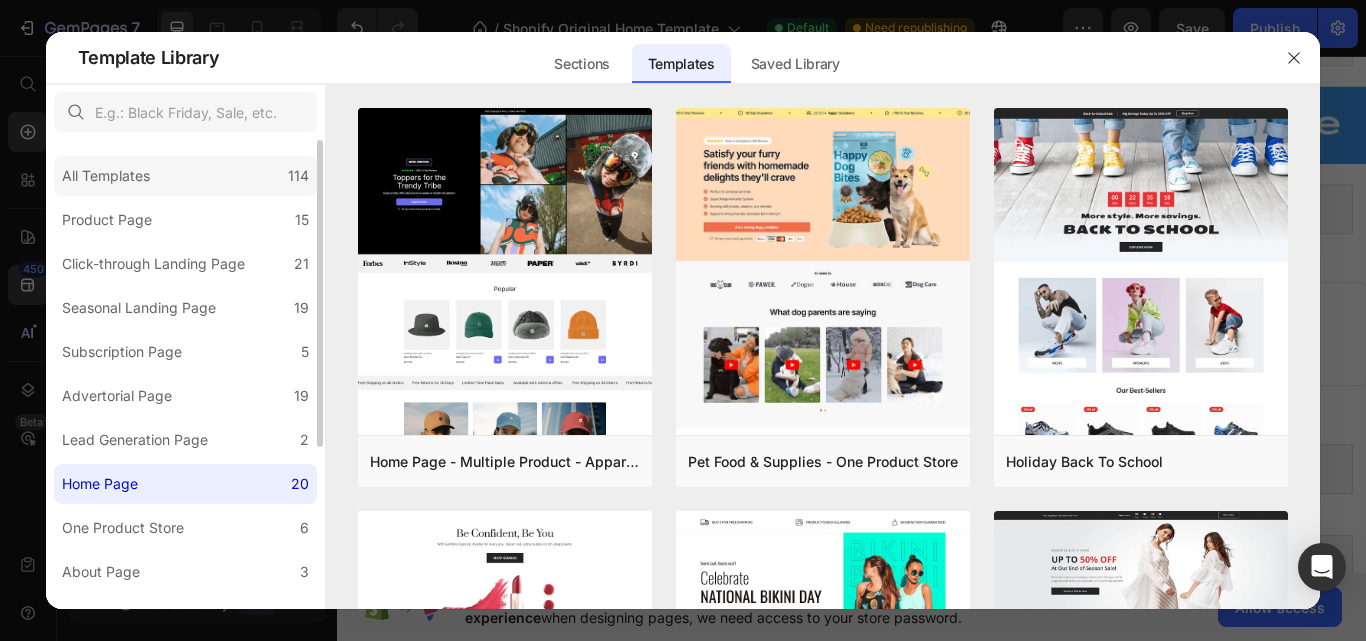 click on "All Templates 114" 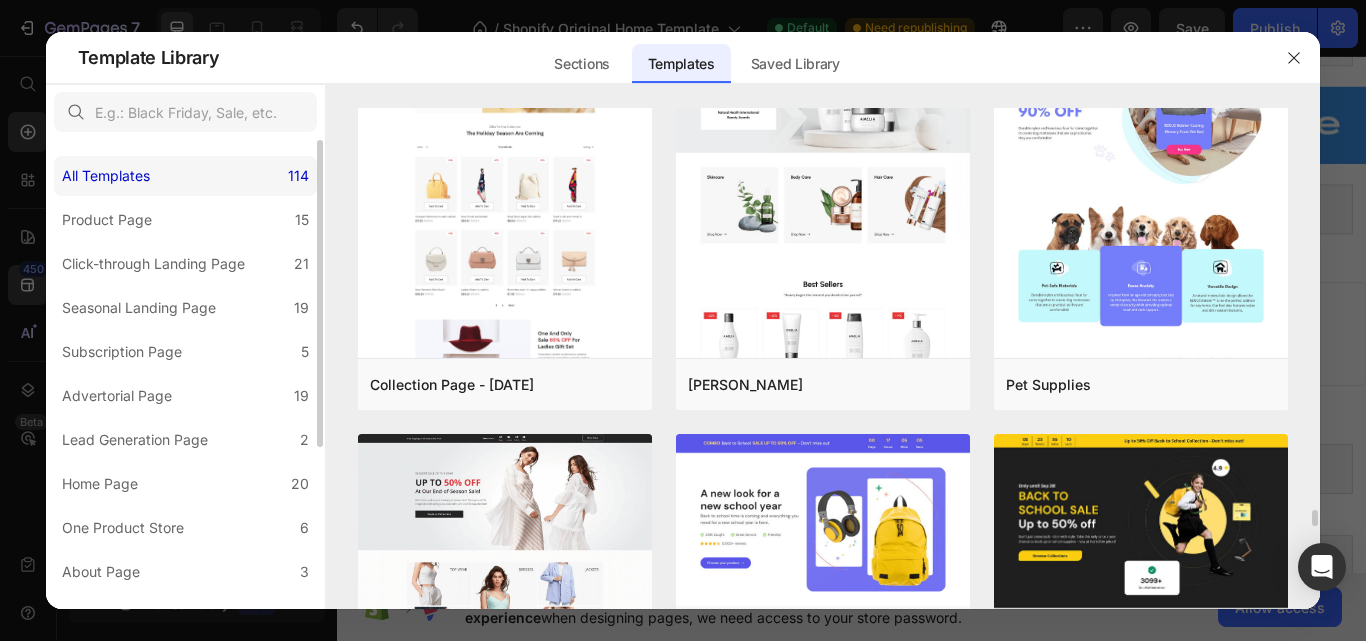 scroll, scrollTop: 12188, scrollLeft: 0, axis: vertical 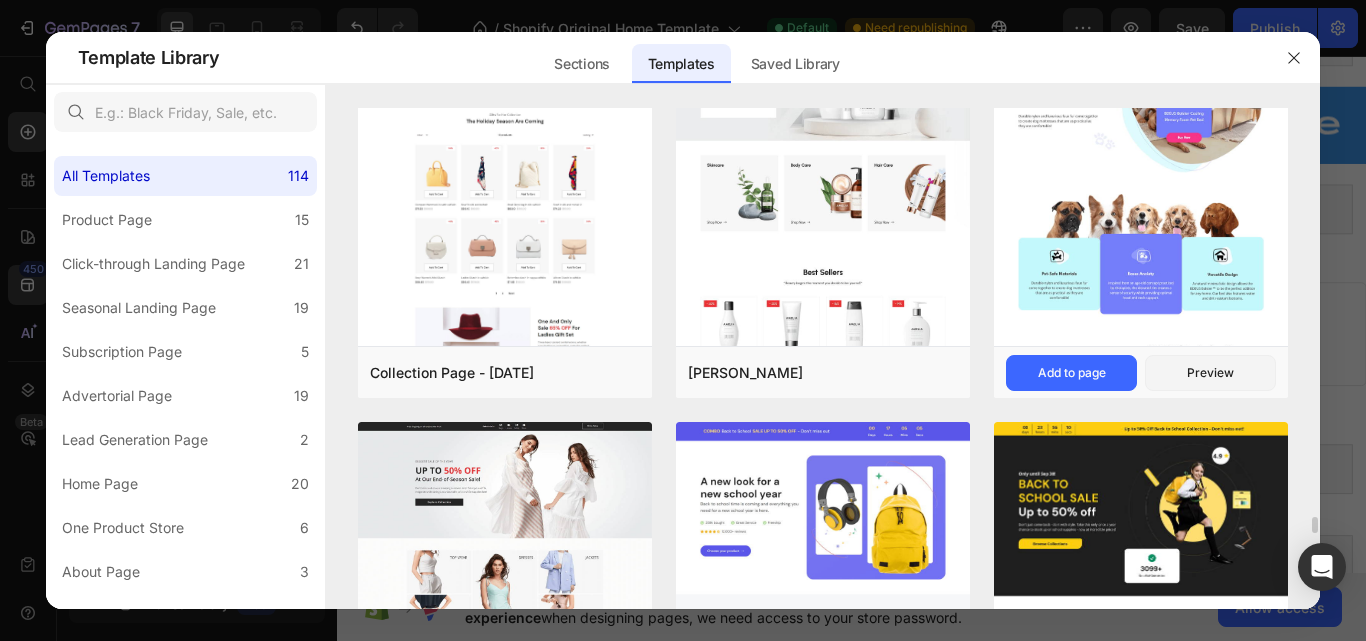 click at bounding box center (1141, 594) 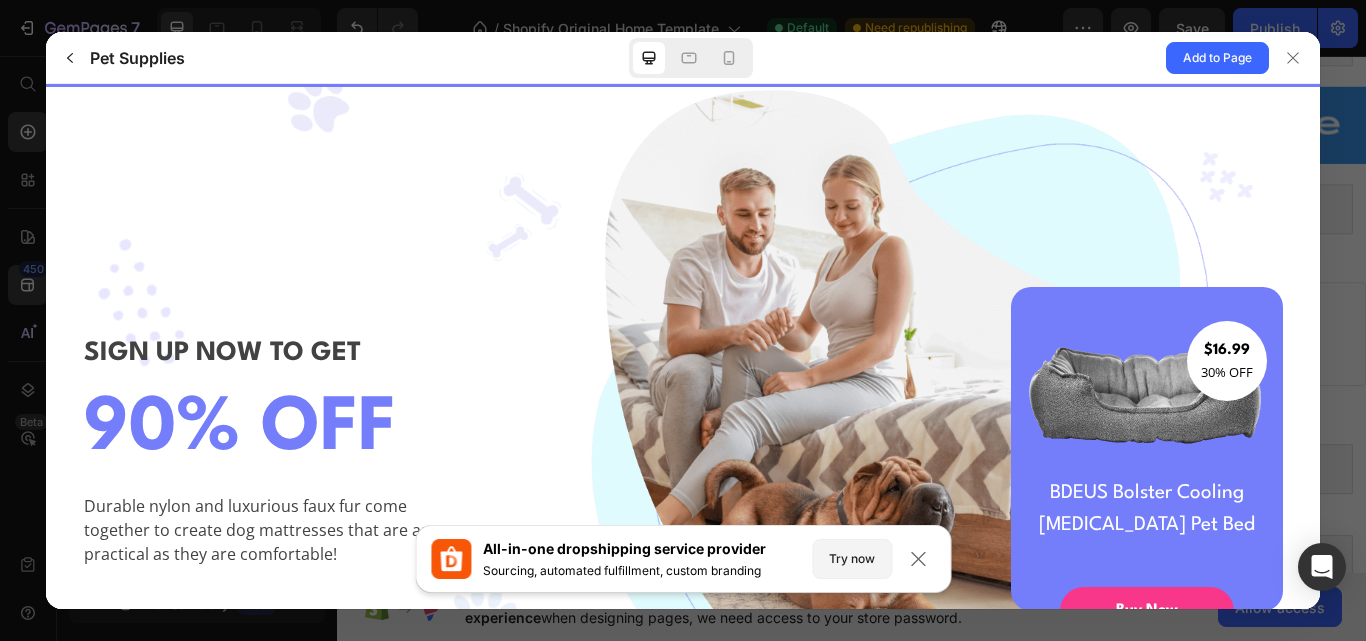 scroll, scrollTop: 0, scrollLeft: 0, axis: both 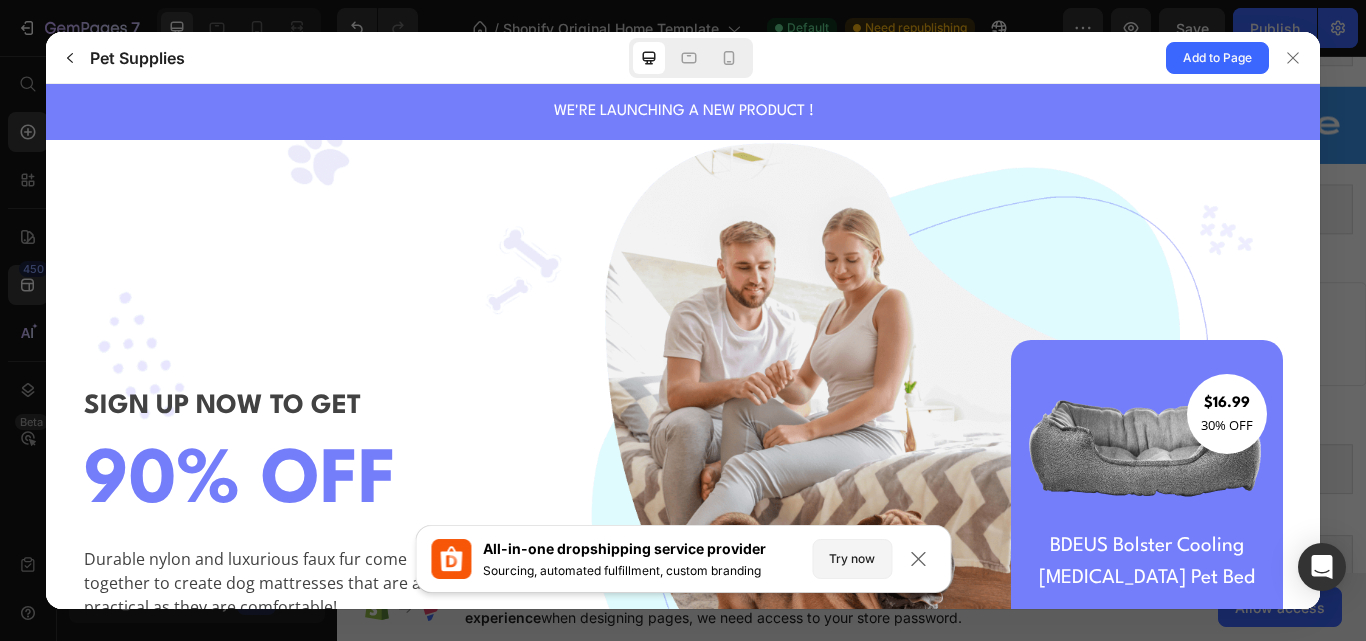 click on "Pet Supplies Add to Page" at bounding box center (683, 58) 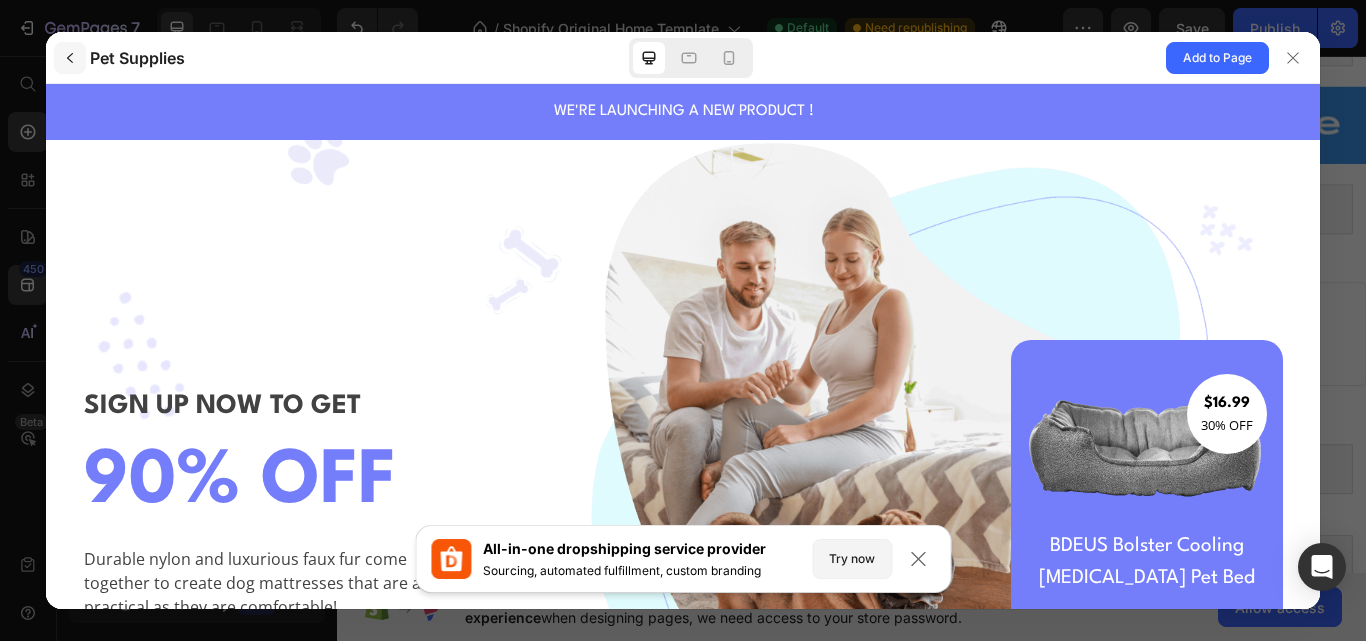click 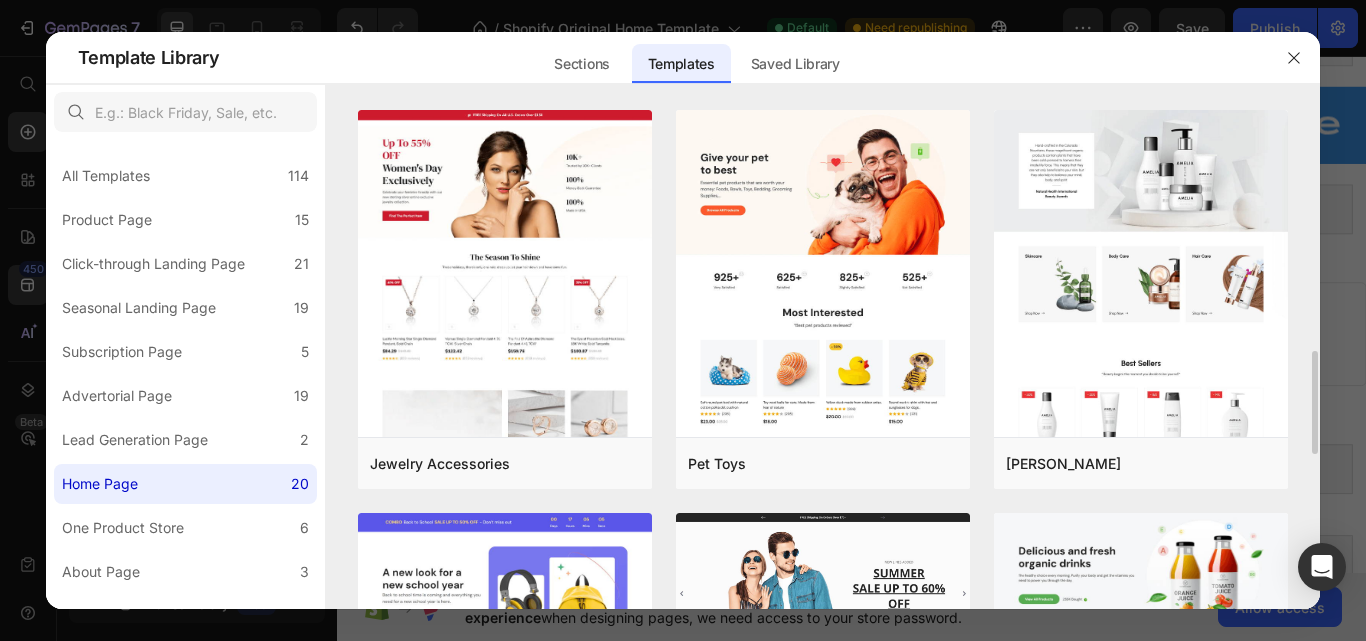 scroll, scrollTop: 1214, scrollLeft: 0, axis: vertical 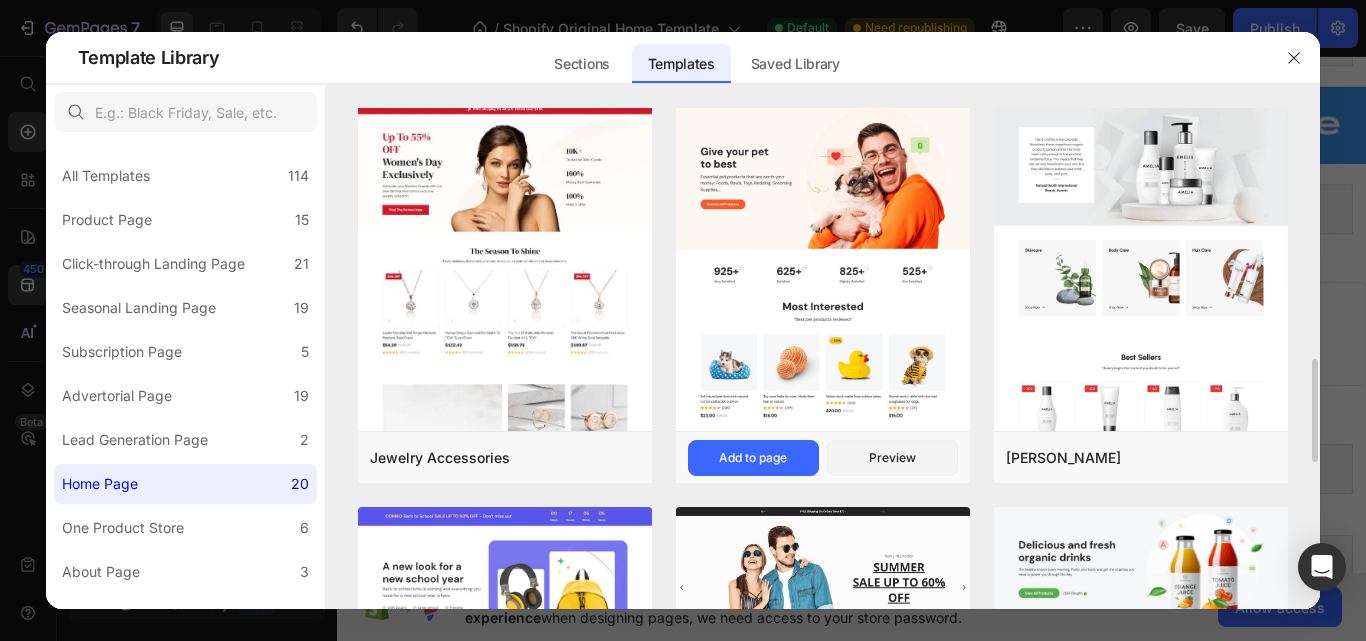 click at bounding box center [823, 650] 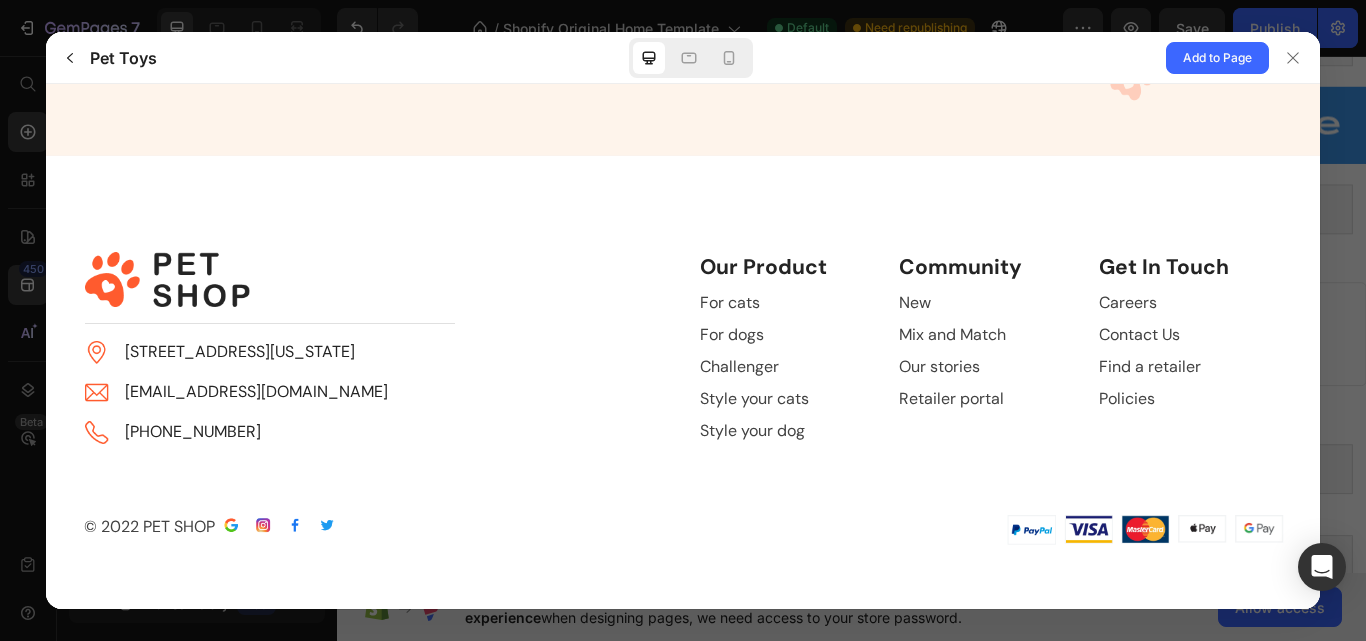 scroll, scrollTop: 4824, scrollLeft: 0, axis: vertical 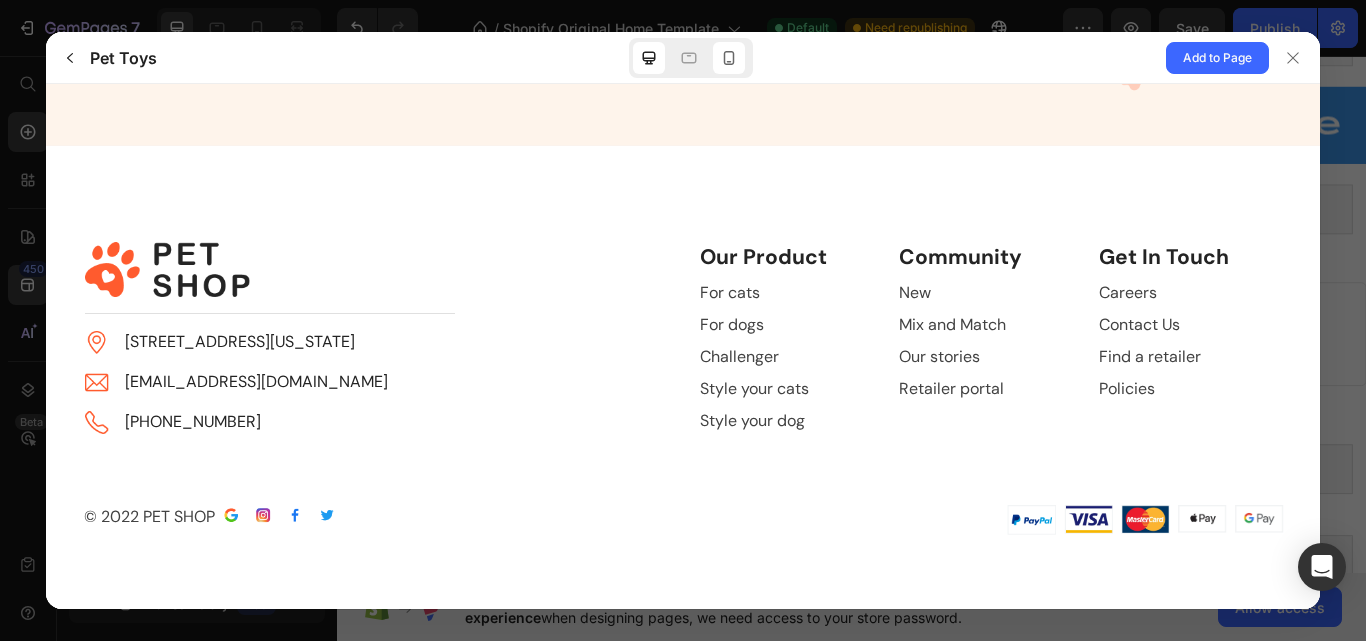 click 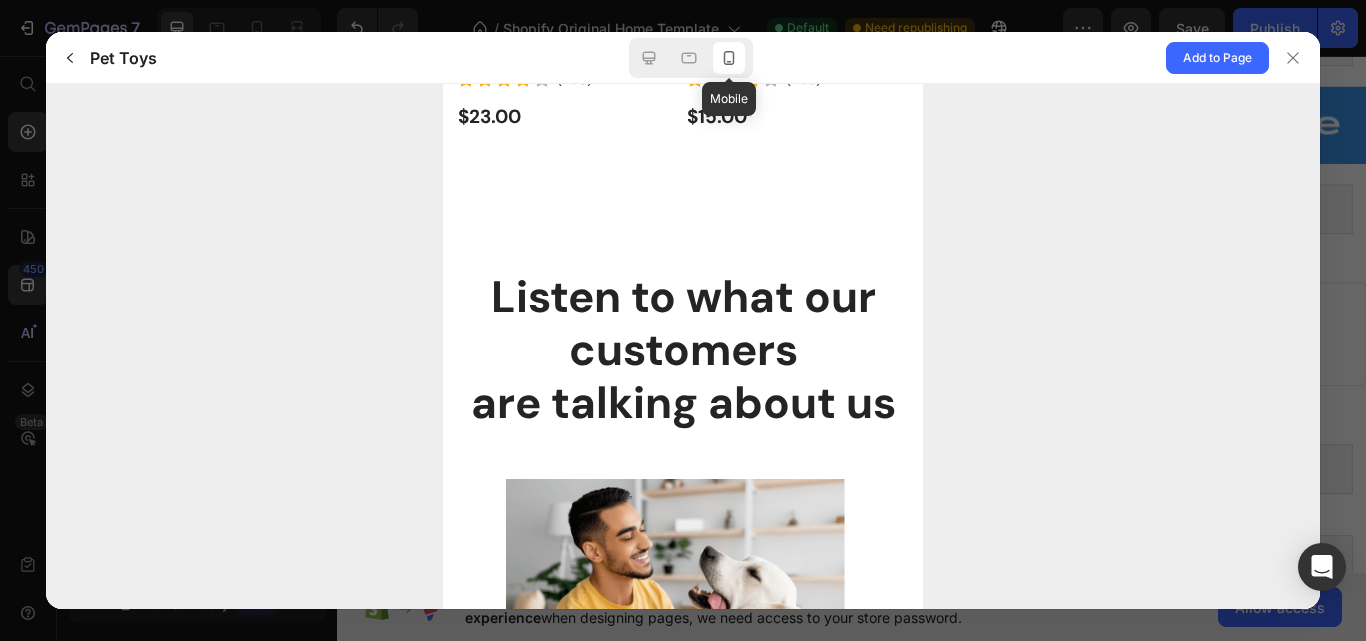 scroll, scrollTop: 5667, scrollLeft: 0, axis: vertical 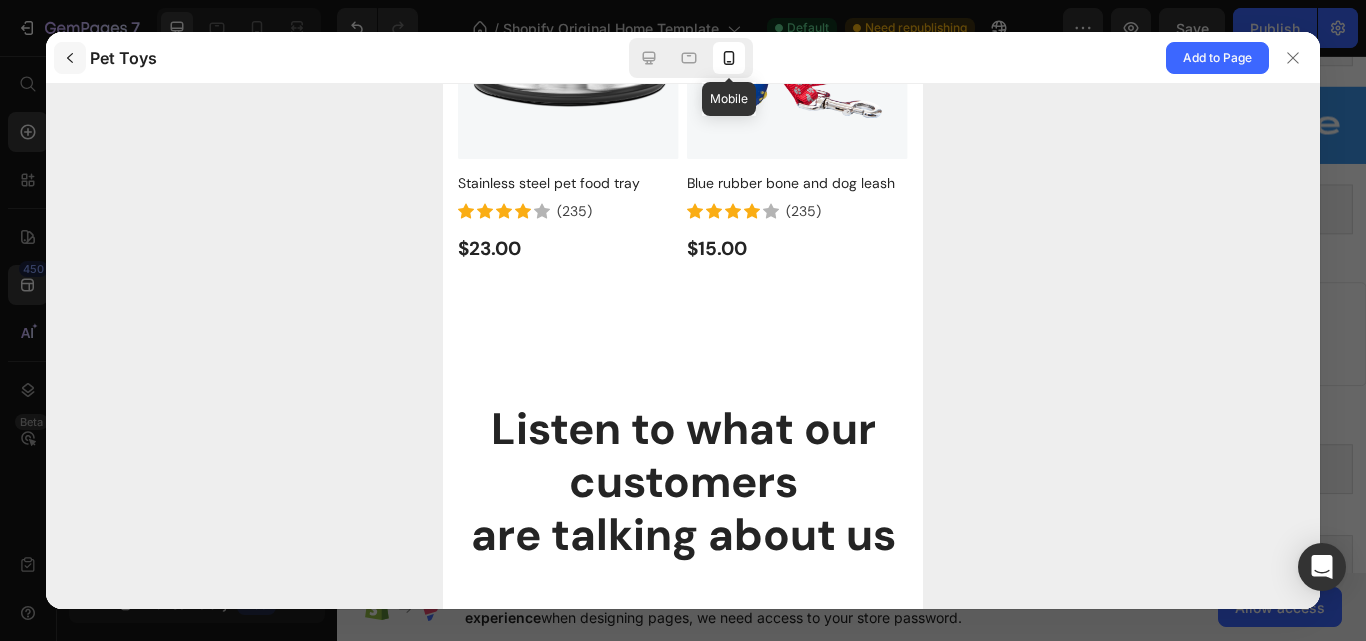 click 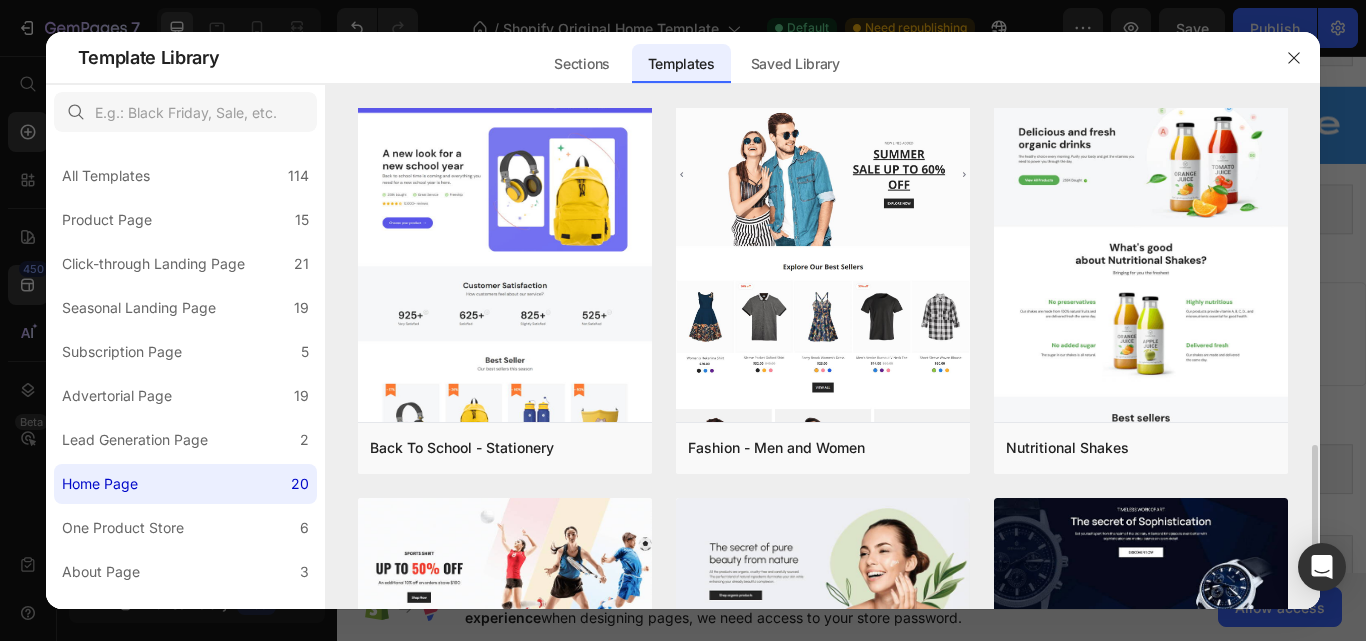 scroll, scrollTop: 1635, scrollLeft: 0, axis: vertical 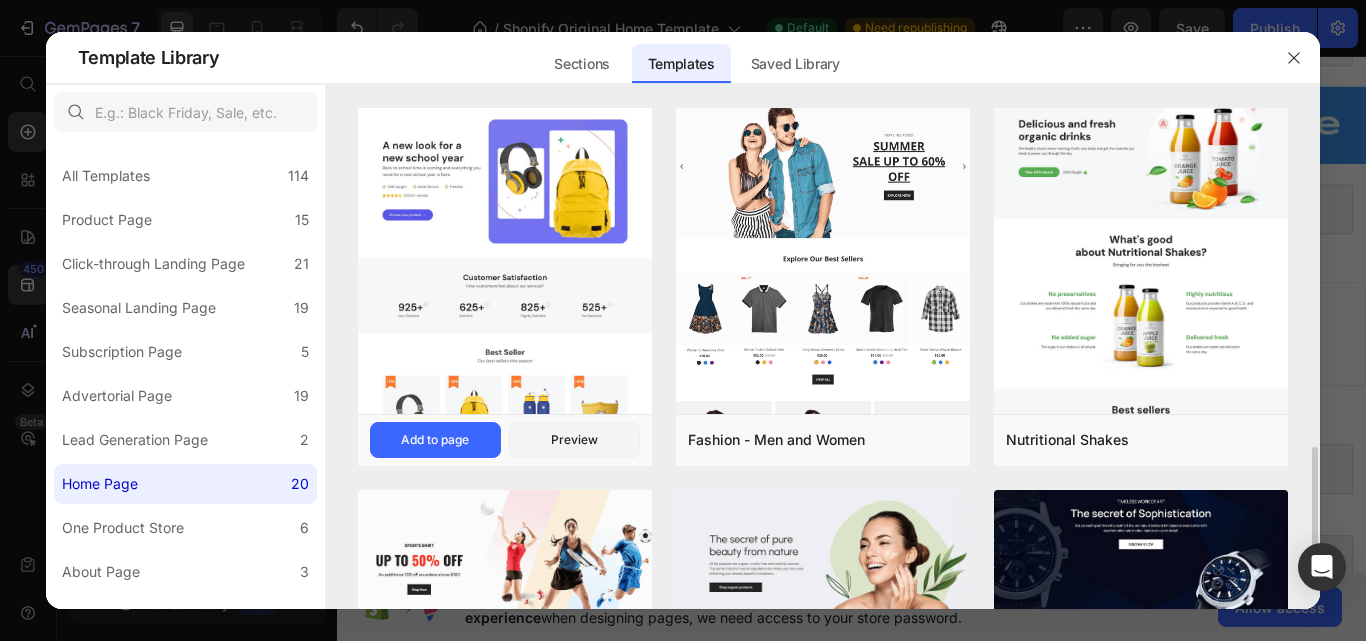 click at bounding box center [505, 643] 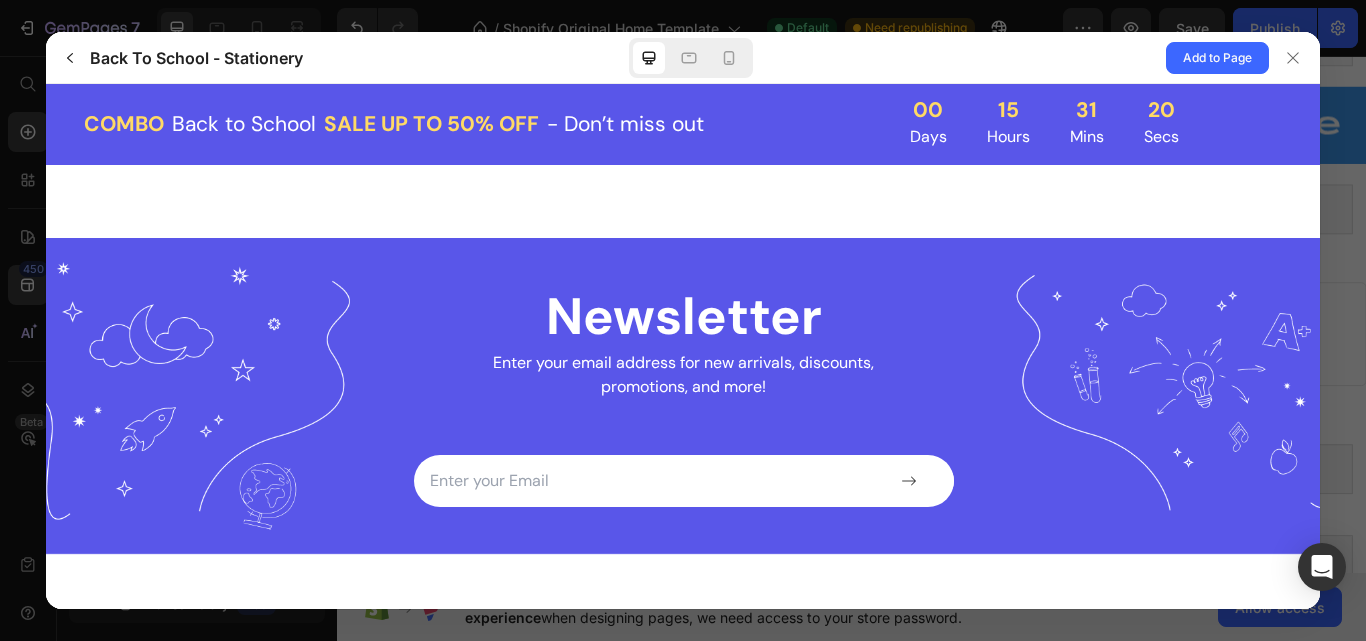 scroll, scrollTop: 4757, scrollLeft: 0, axis: vertical 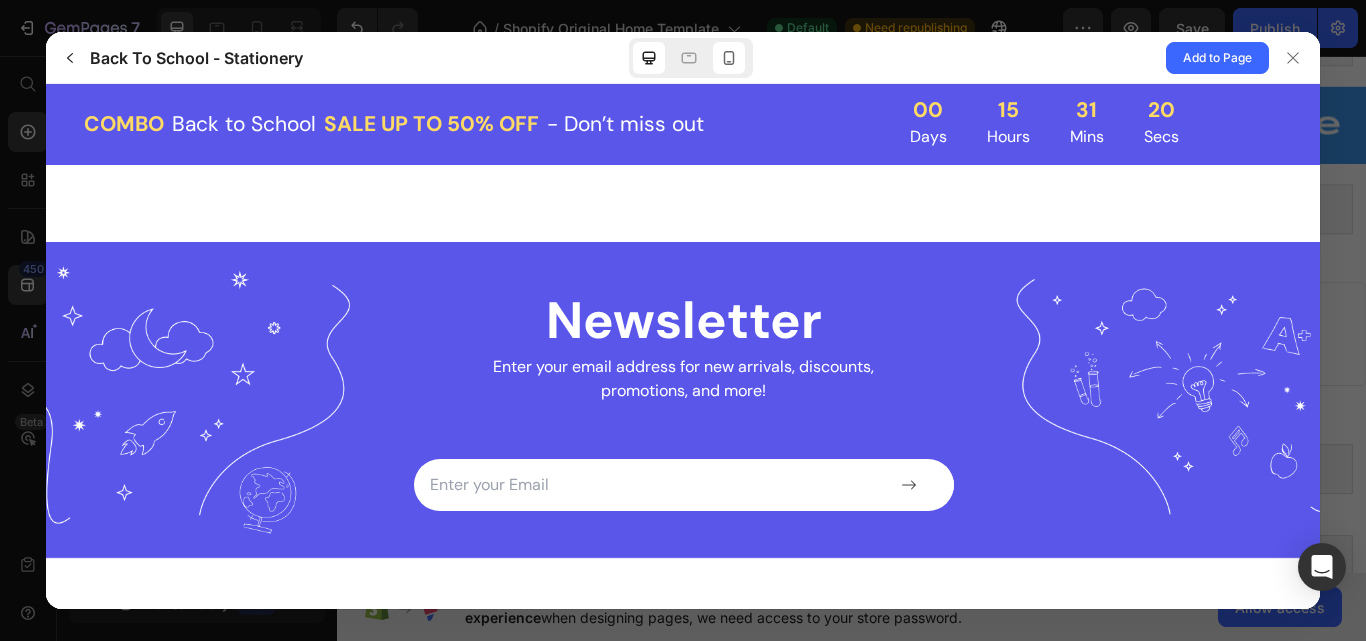 click 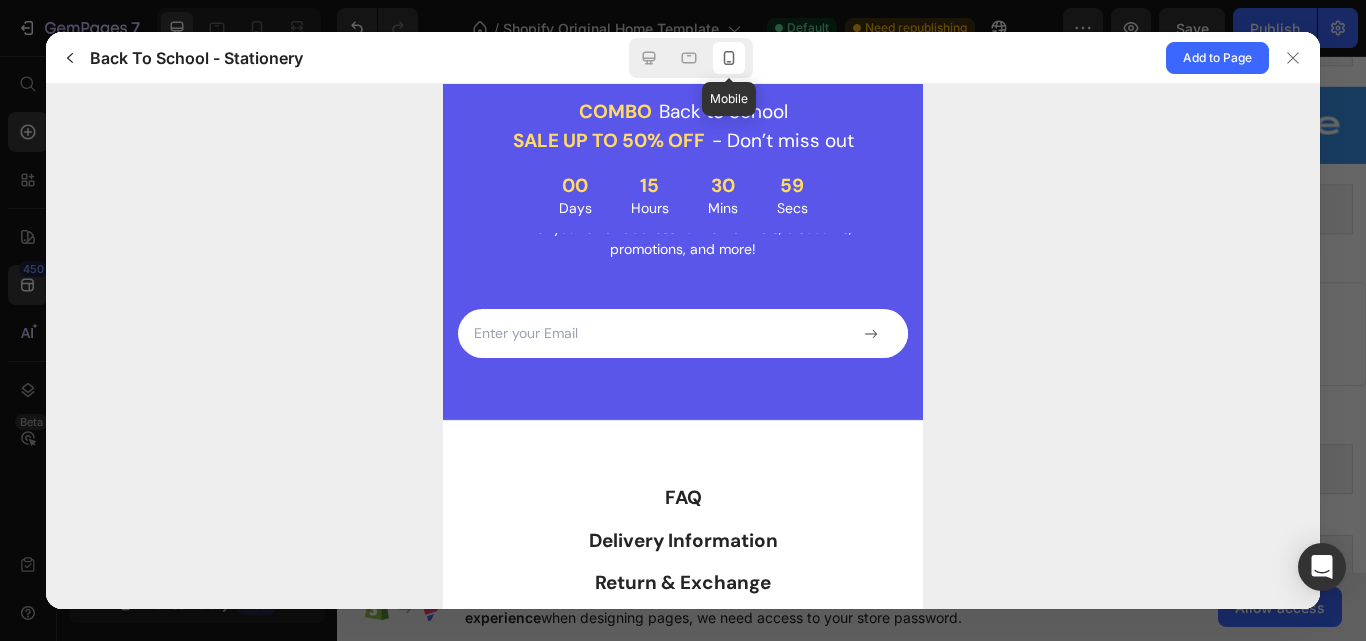 scroll, scrollTop: 6673, scrollLeft: 0, axis: vertical 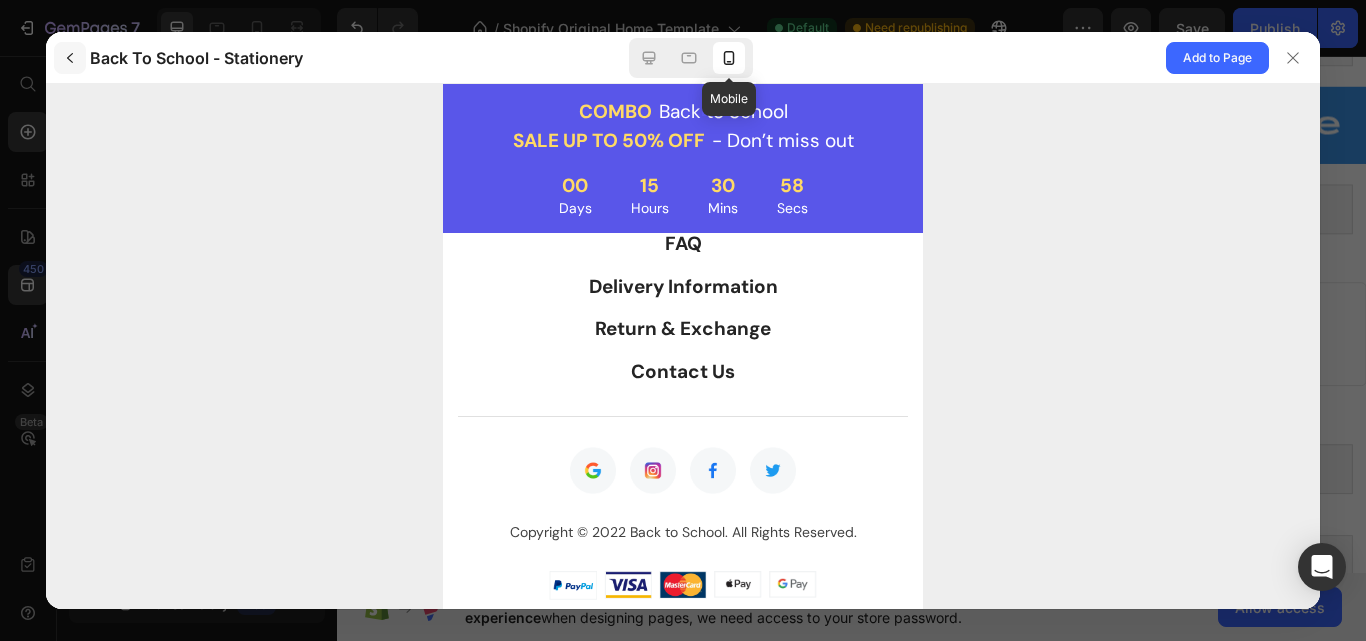 click 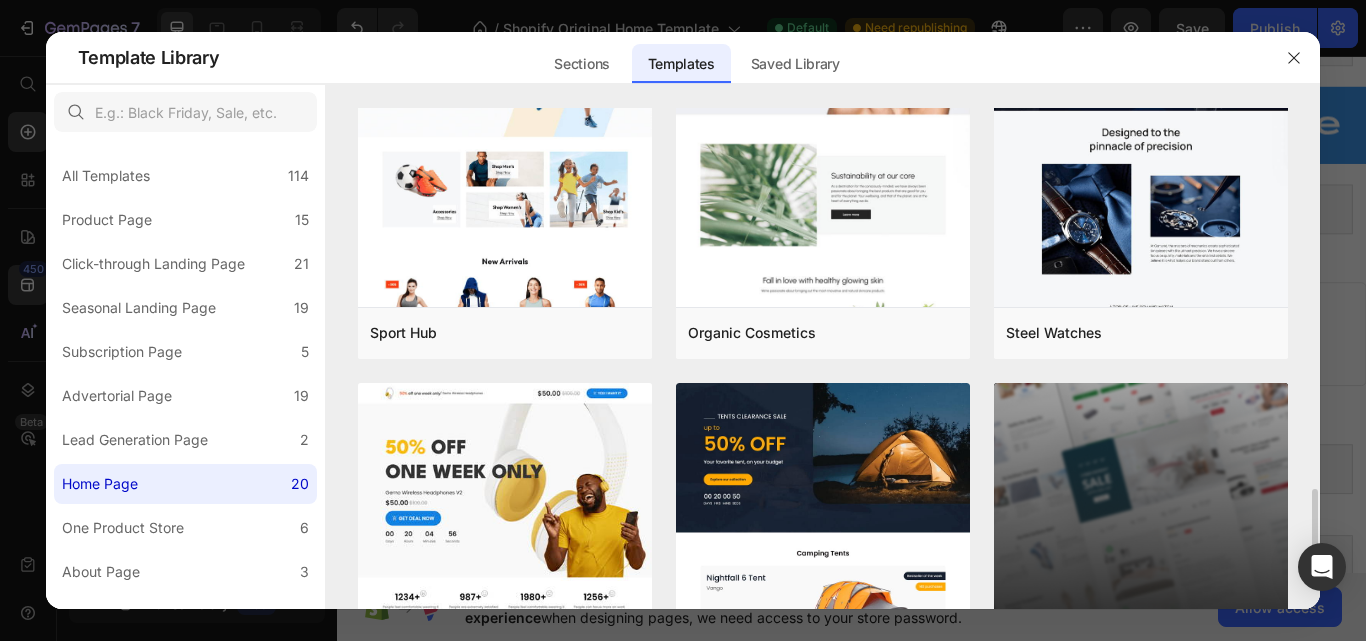 scroll, scrollTop: 2322, scrollLeft: 0, axis: vertical 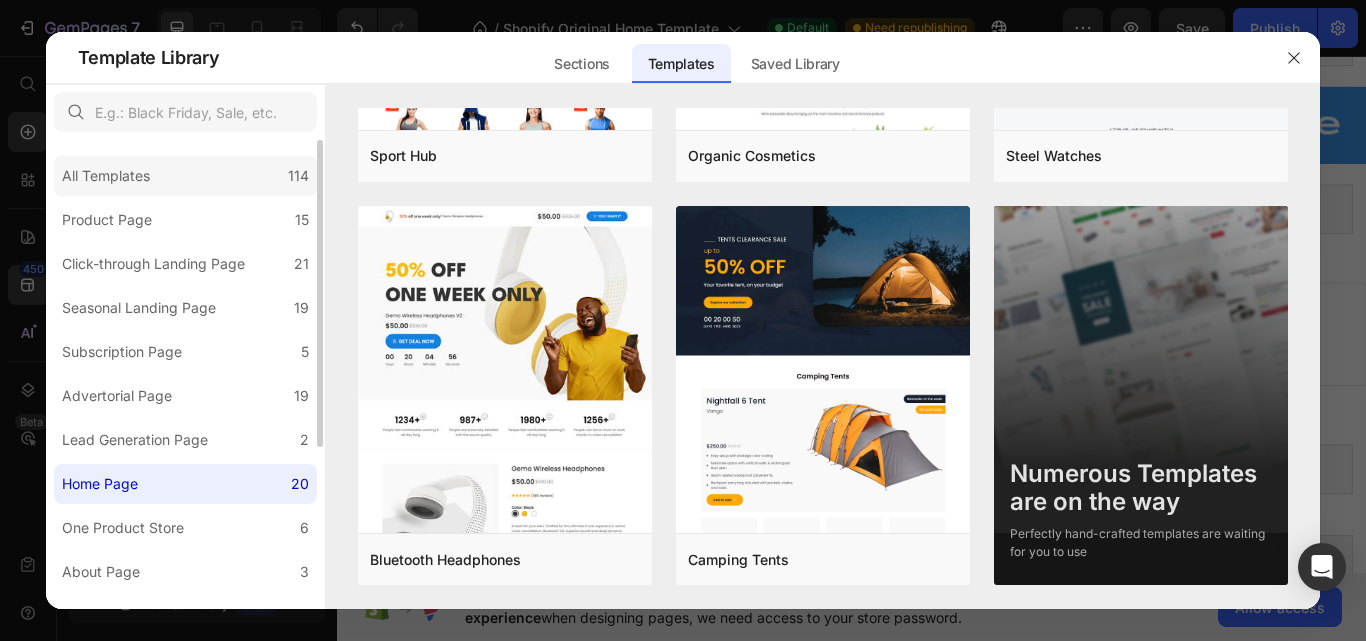 click on "All Templates" at bounding box center (106, 176) 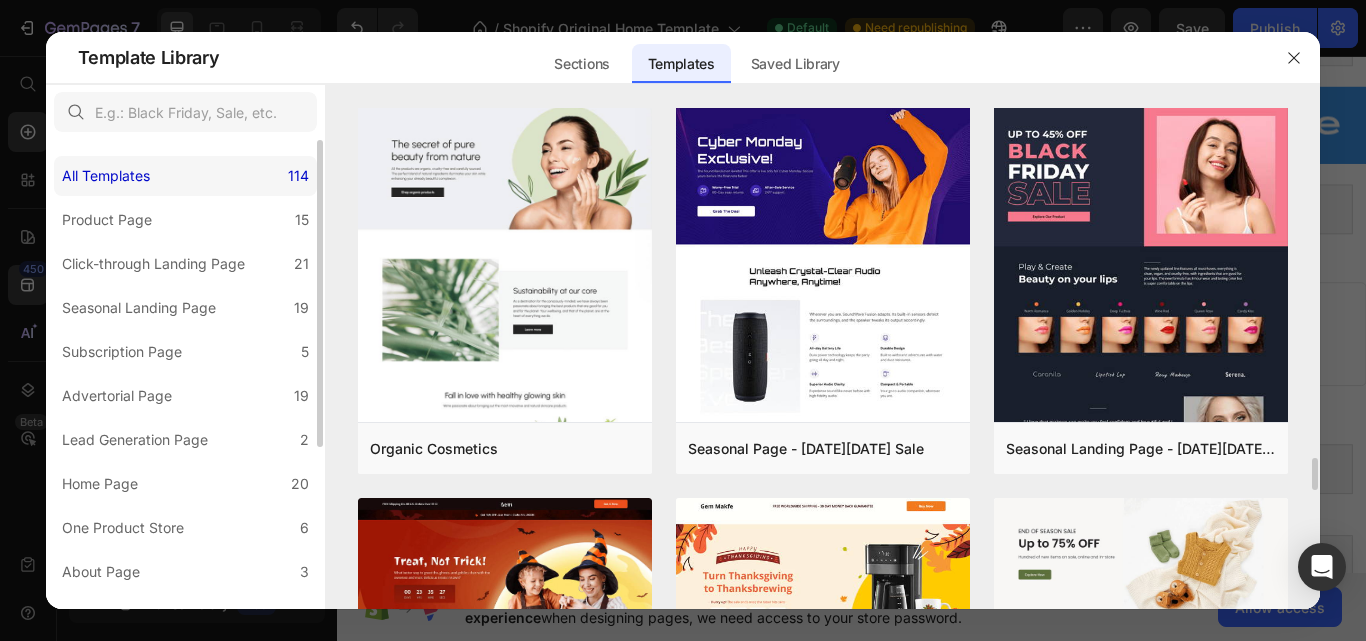 scroll, scrollTop: 5263, scrollLeft: 0, axis: vertical 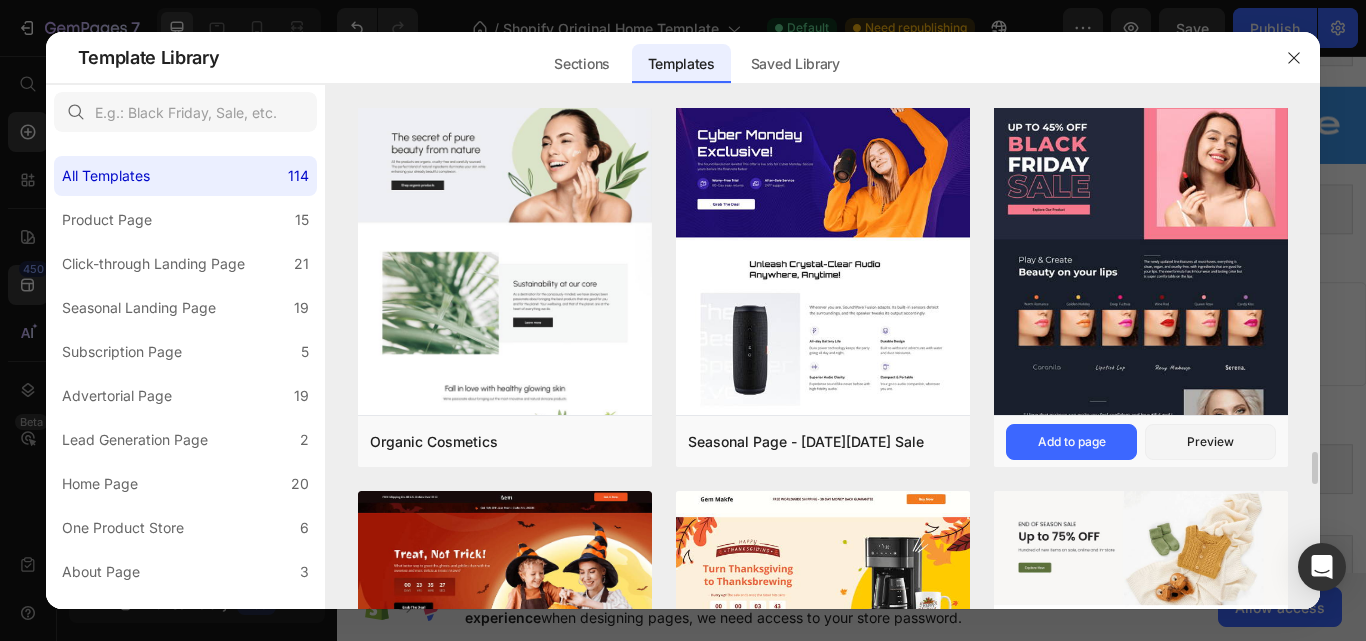 click at bounding box center [1141, 1069] 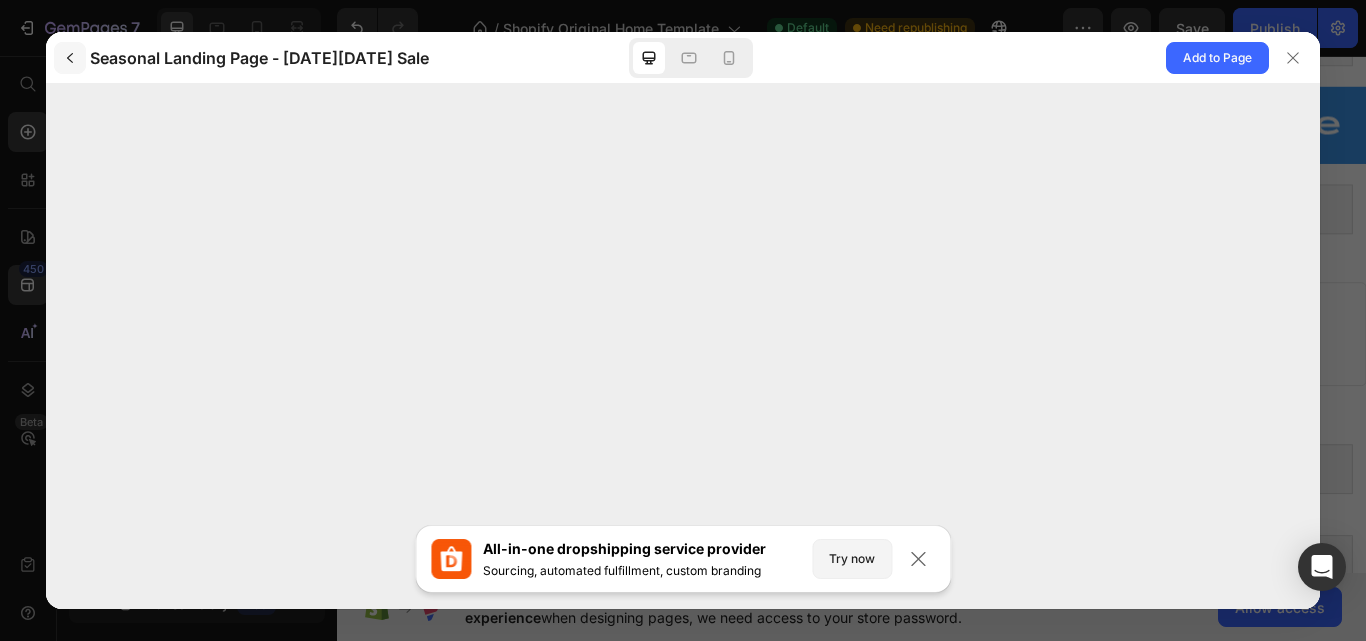 click 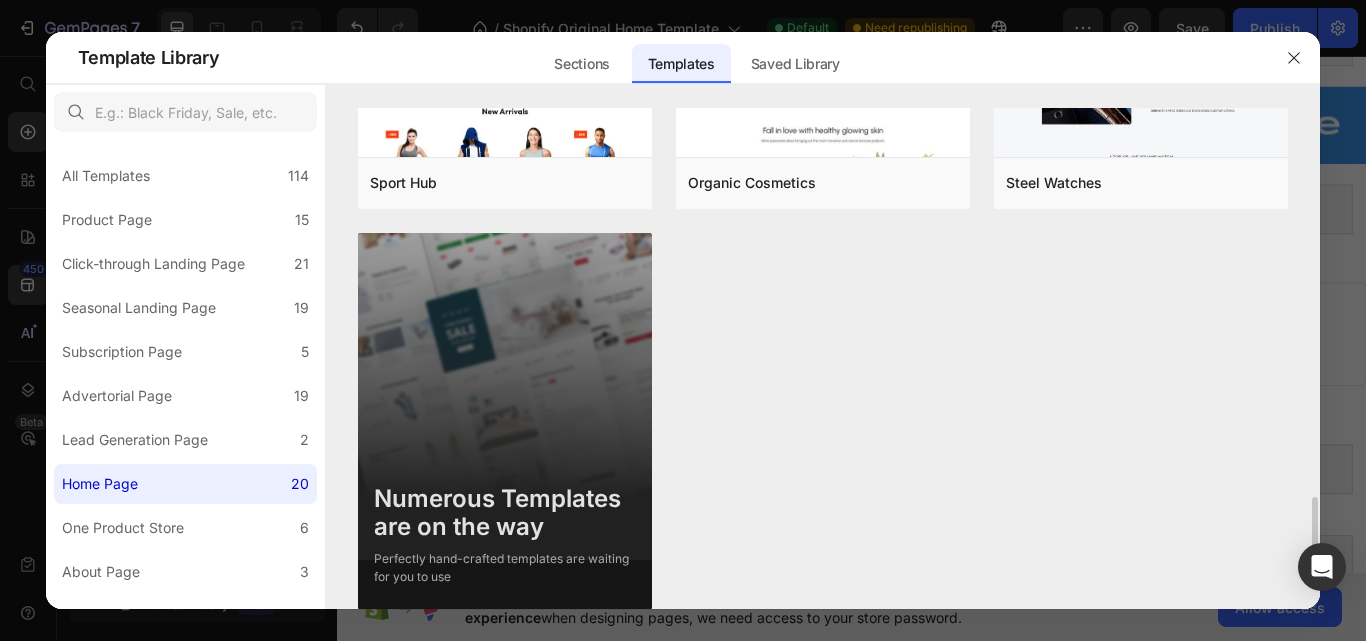scroll, scrollTop: 2322, scrollLeft: 0, axis: vertical 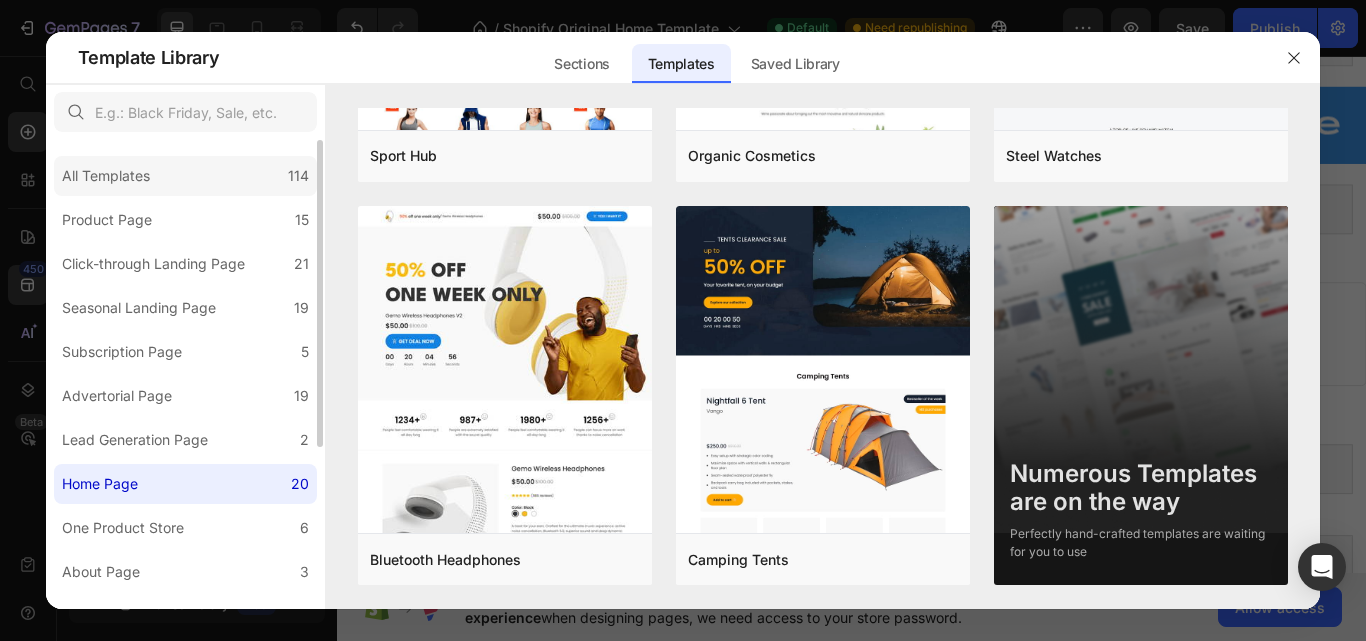 click on "All Templates" at bounding box center [106, 176] 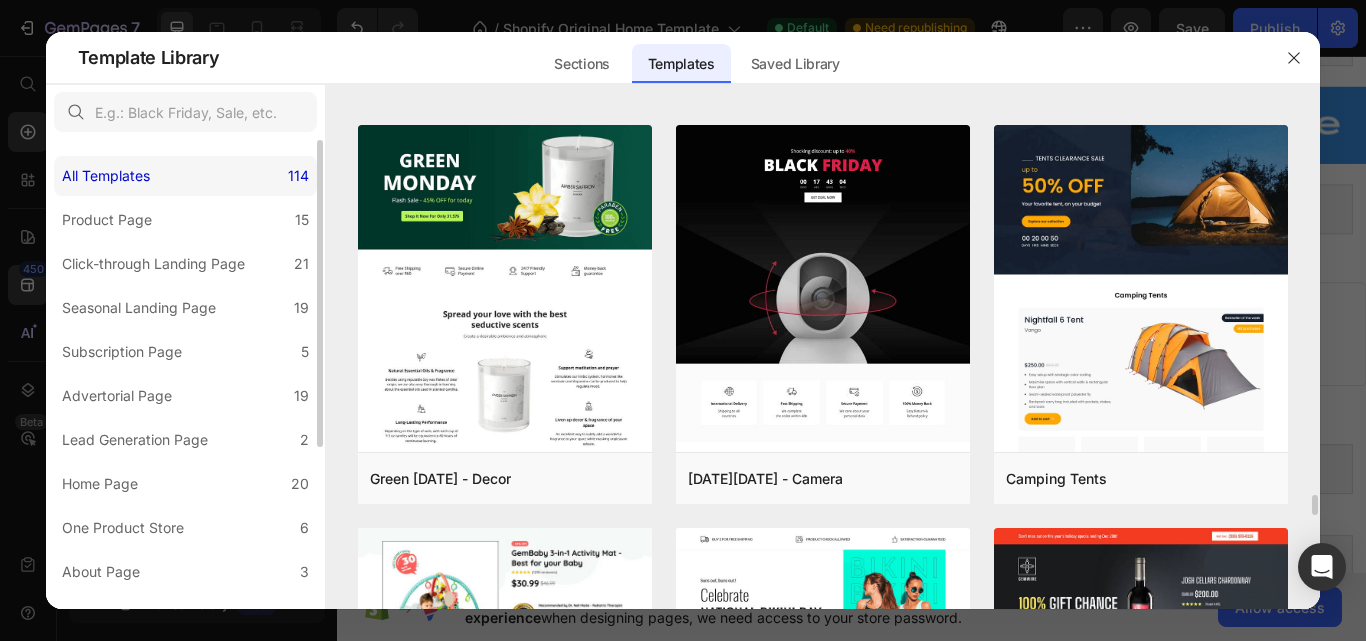 scroll, scrollTop: 9662, scrollLeft: 0, axis: vertical 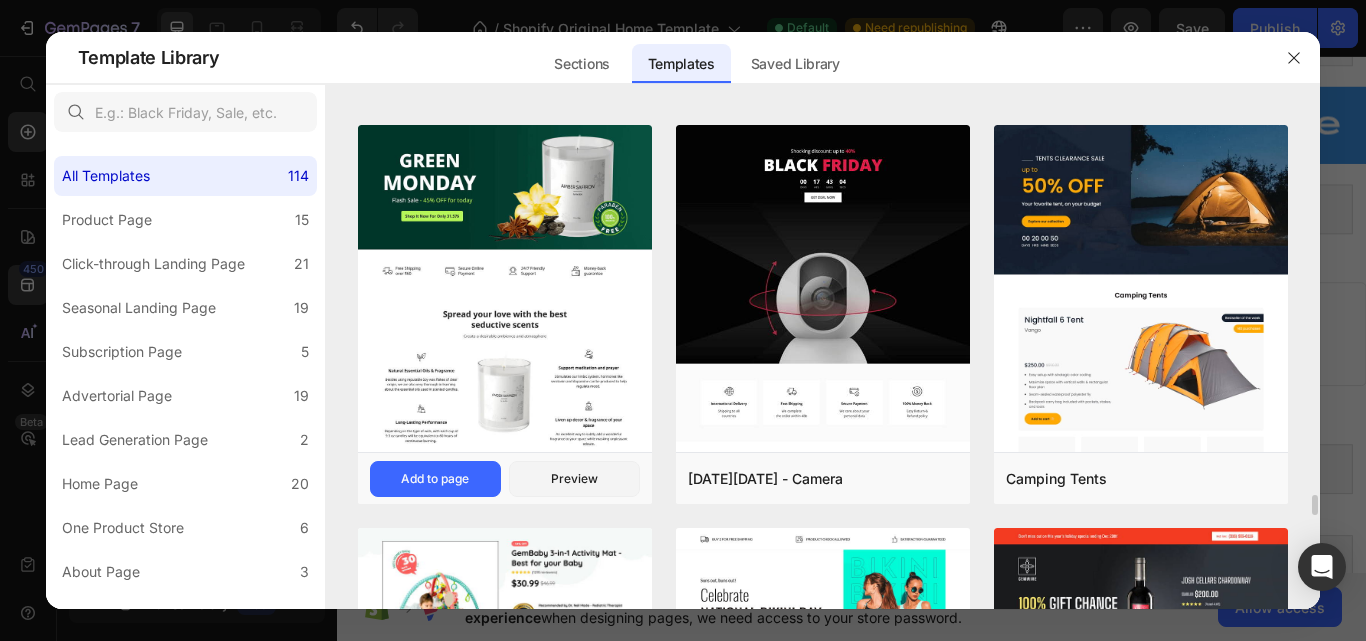 click at bounding box center (505, 529) 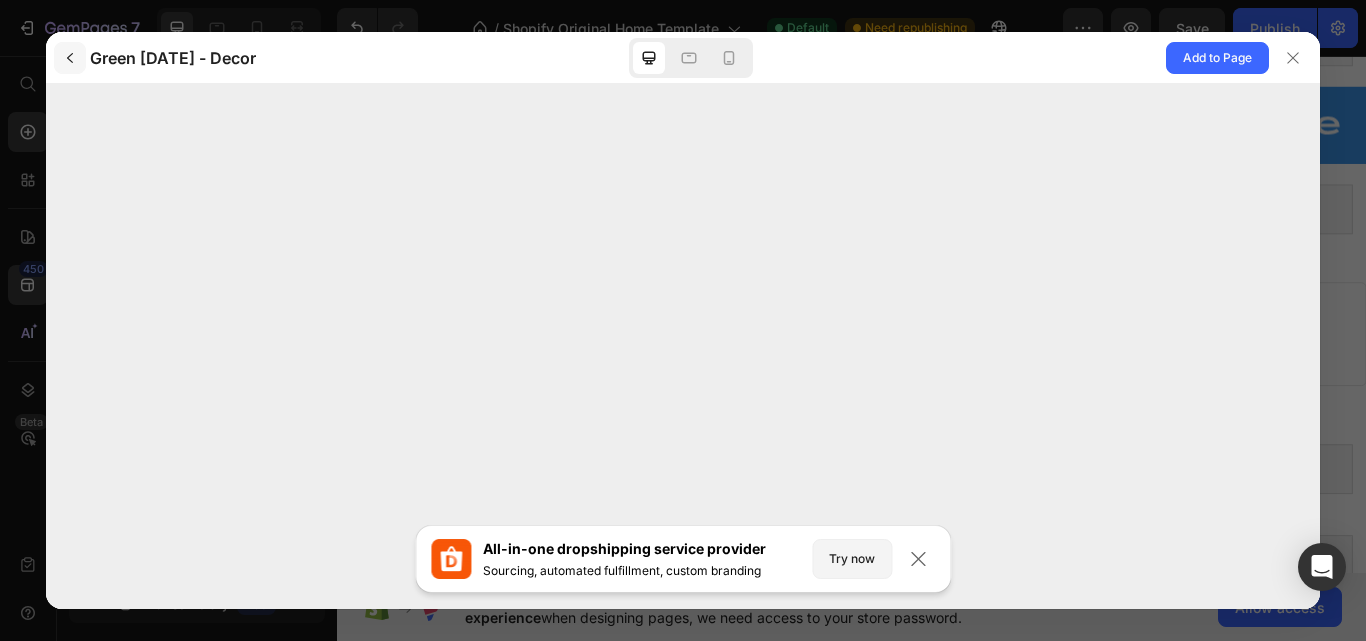 click 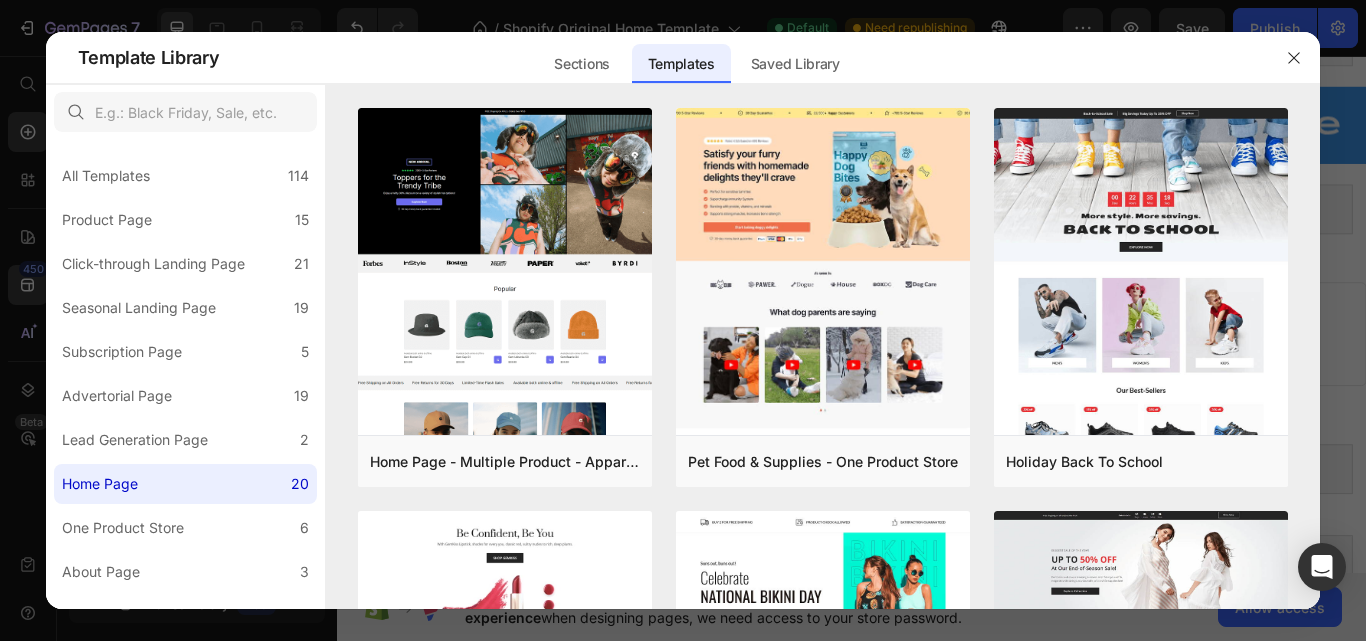 click on "Template Library" at bounding box center [149, 58] 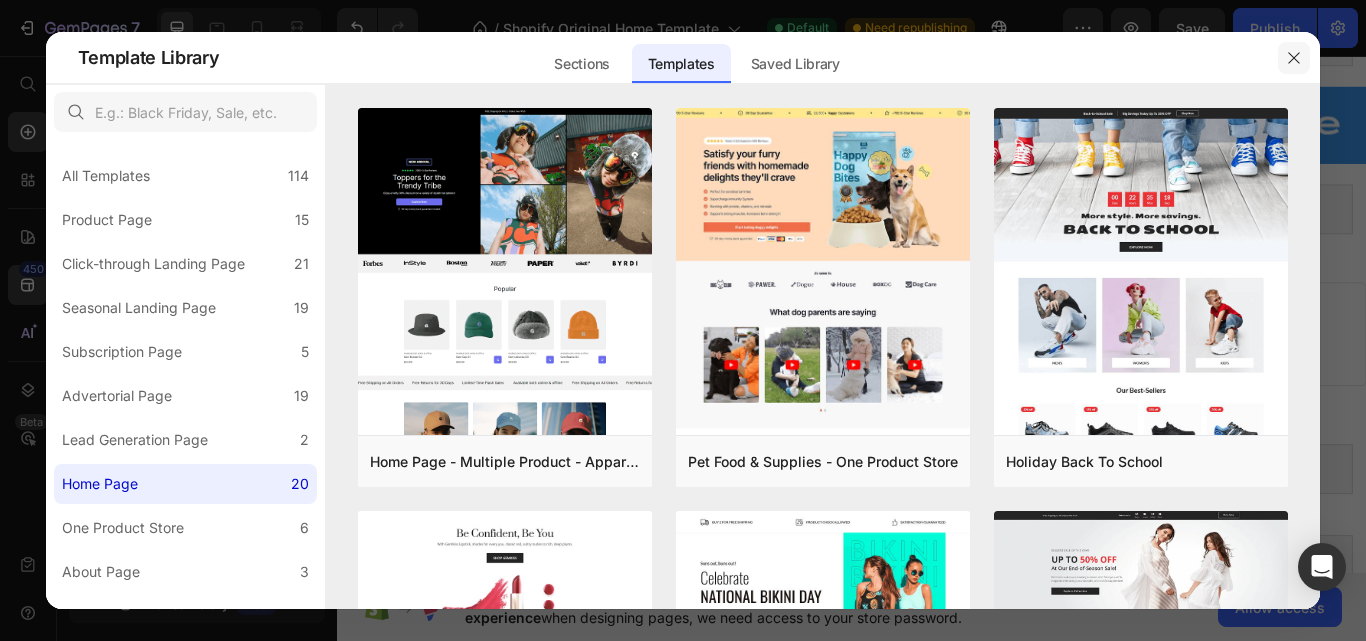 click 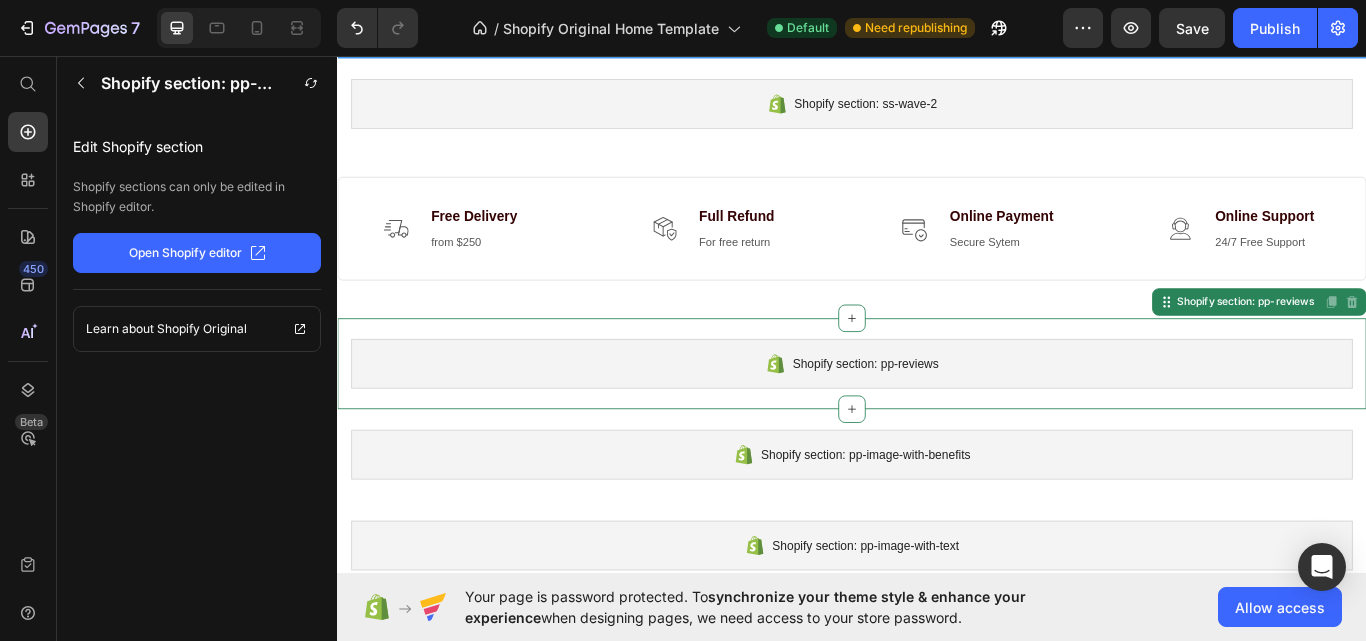 scroll, scrollTop: 541, scrollLeft: 0, axis: vertical 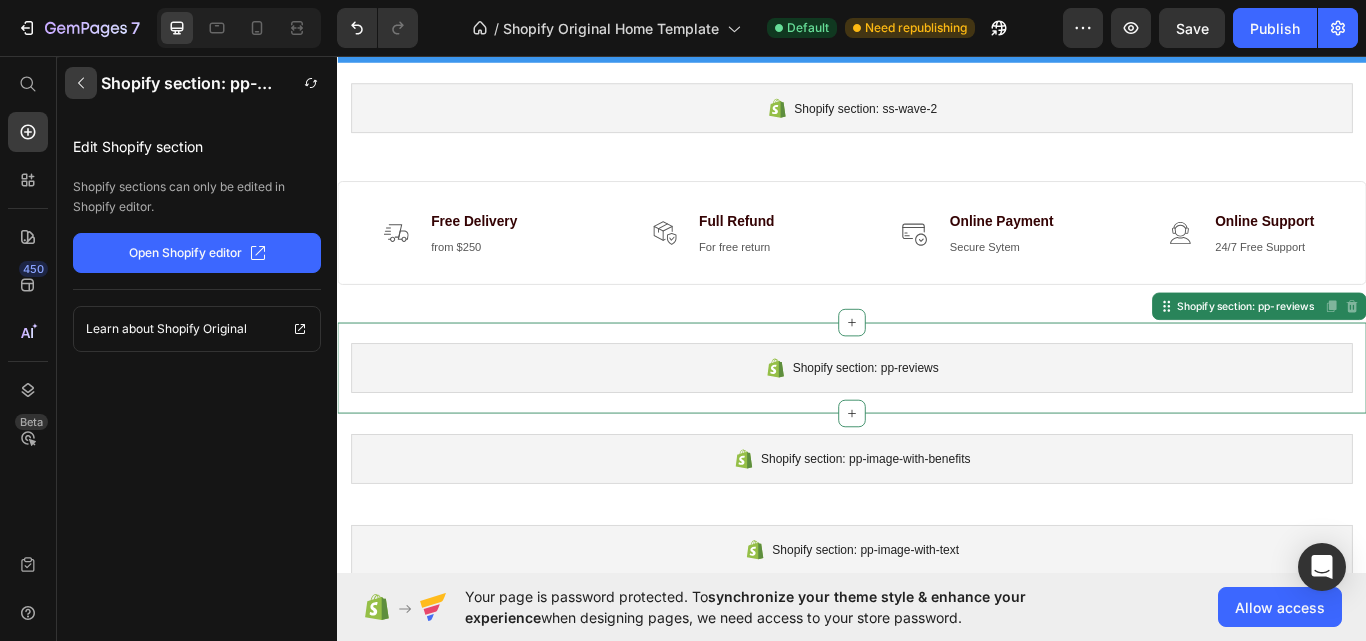 click 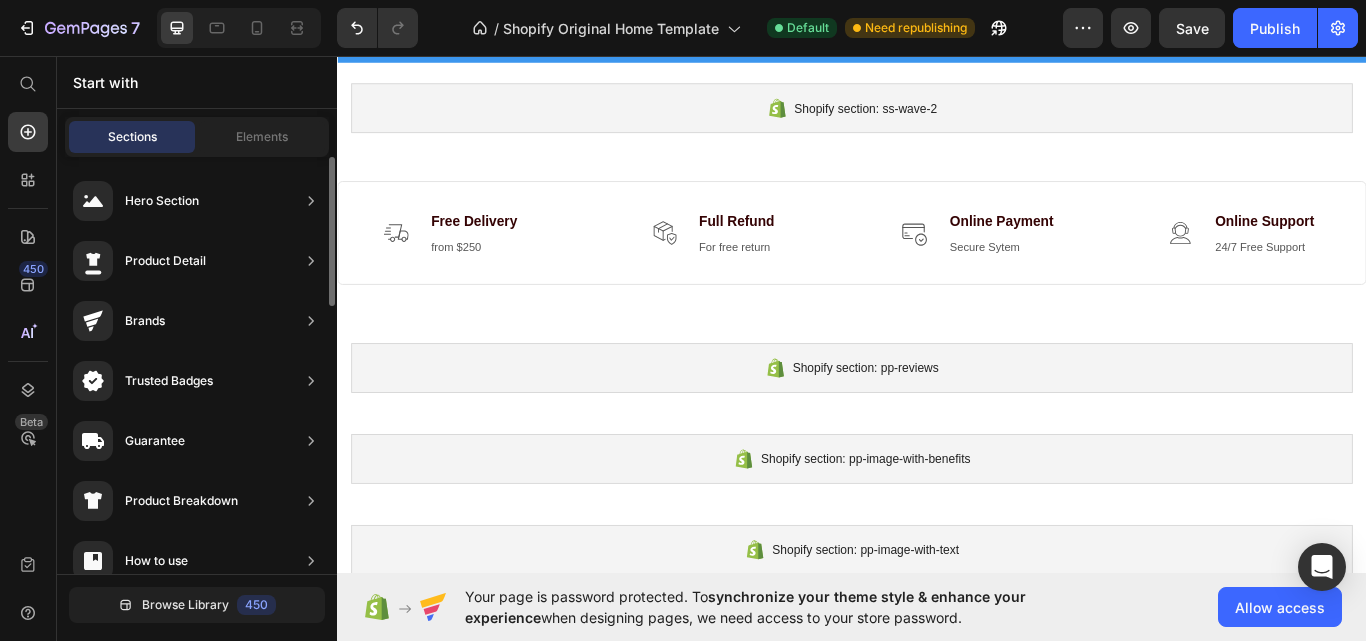 click on "Product Detail" at bounding box center [165, 261] 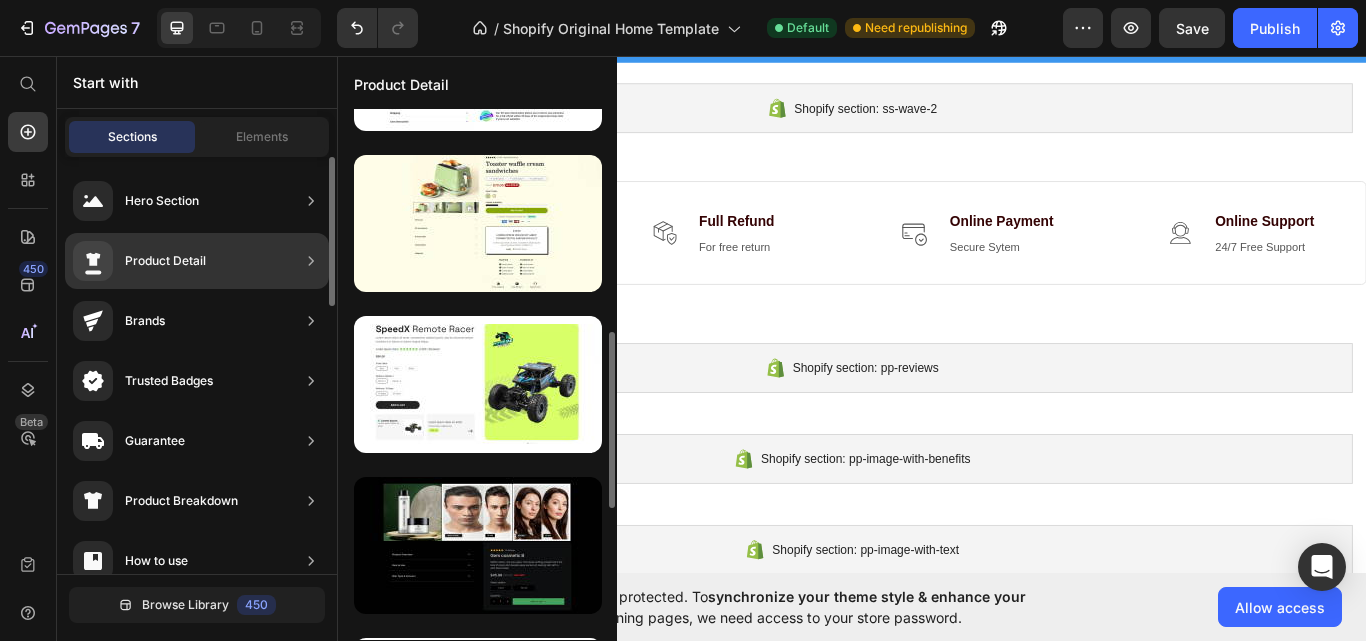 scroll, scrollTop: 412, scrollLeft: 0, axis: vertical 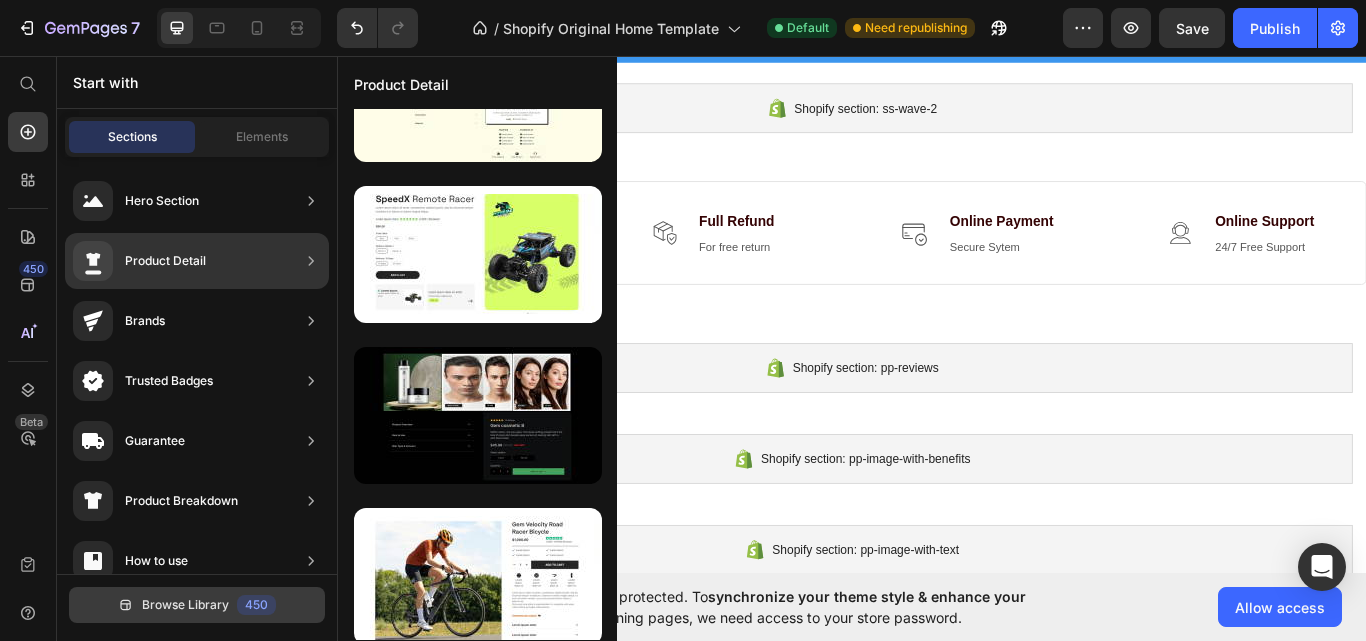 click on "Browse Library" at bounding box center (185, 605) 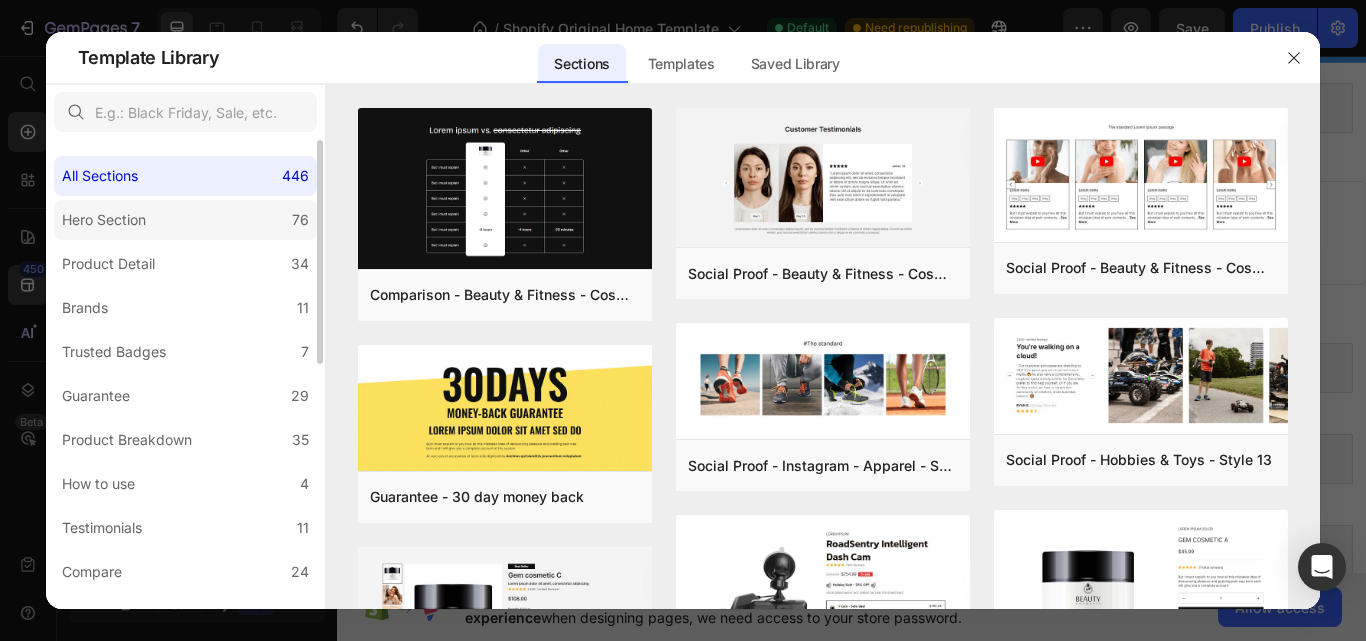 click on "Hero Section 76" 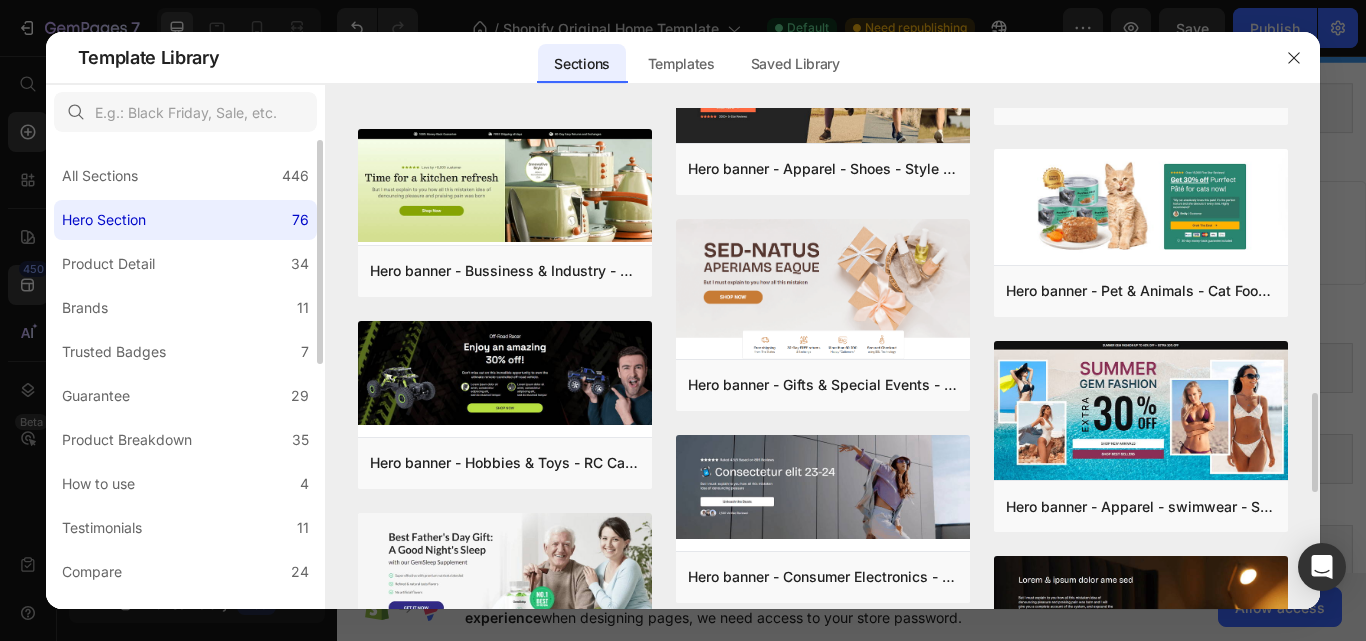 scroll, scrollTop: 1286, scrollLeft: 0, axis: vertical 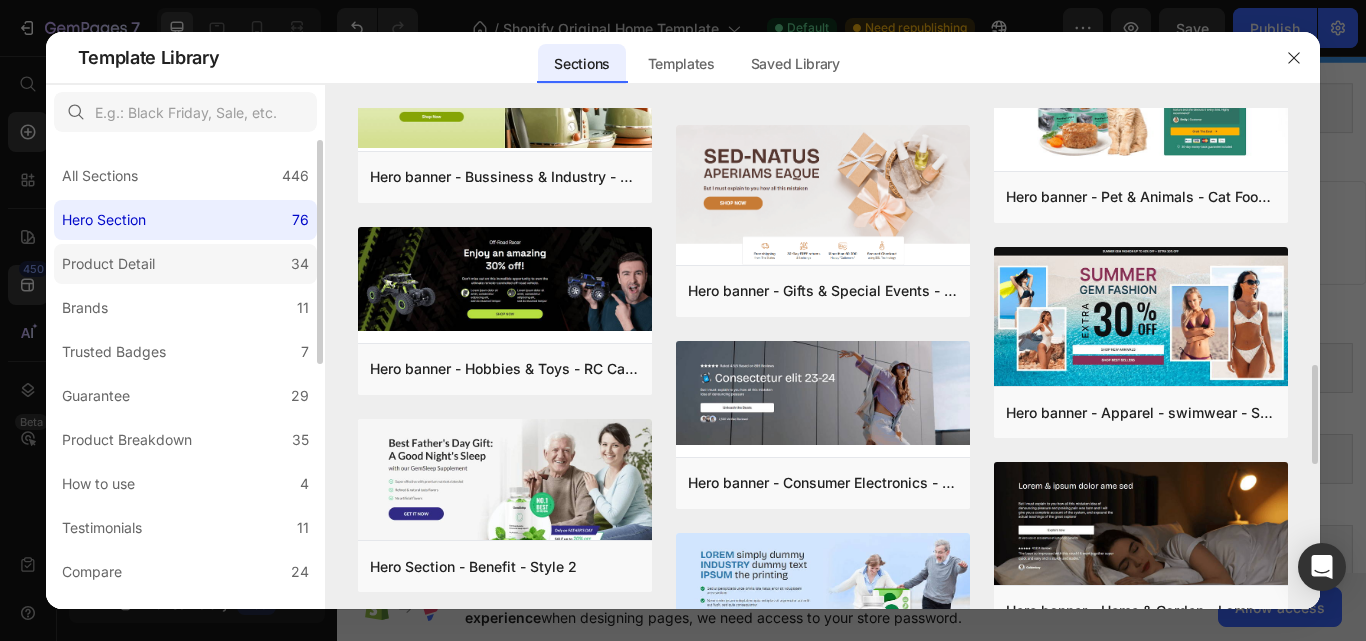 click on "Product Detail" at bounding box center [108, 264] 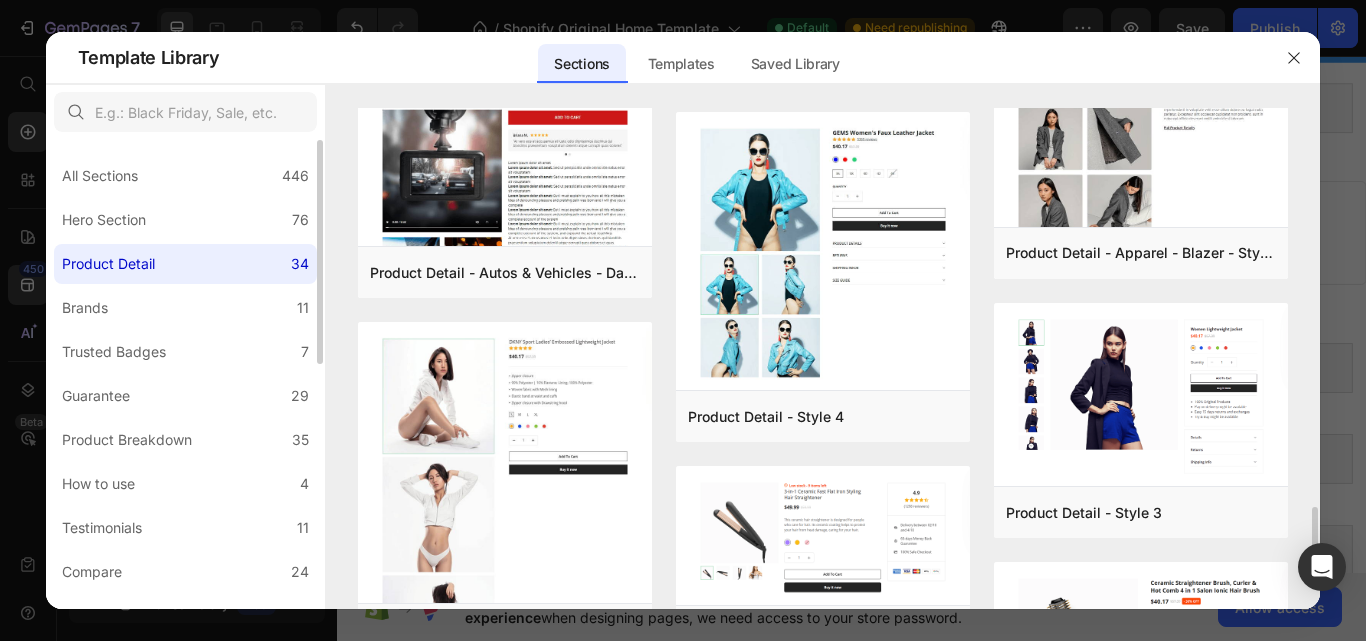 scroll, scrollTop: 3007, scrollLeft: 0, axis: vertical 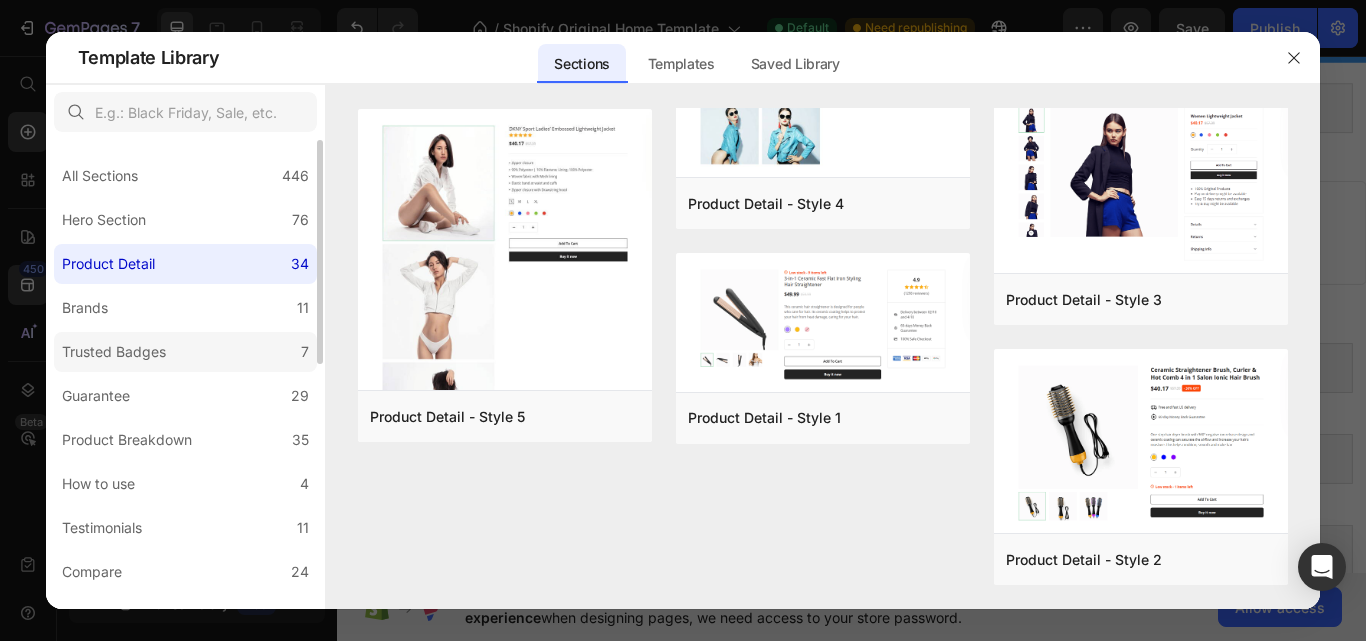 click on "Trusted Badges" at bounding box center [114, 352] 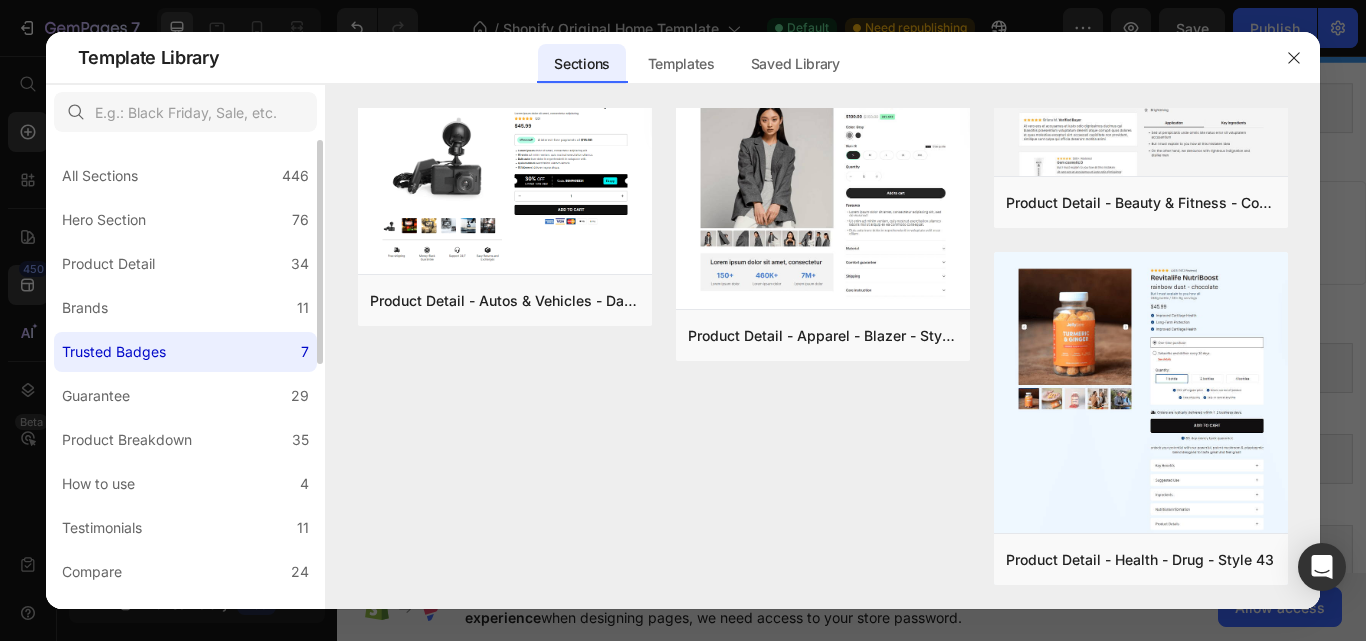 scroll, scrollTop: 0, scrollLeft: 0, axis: both 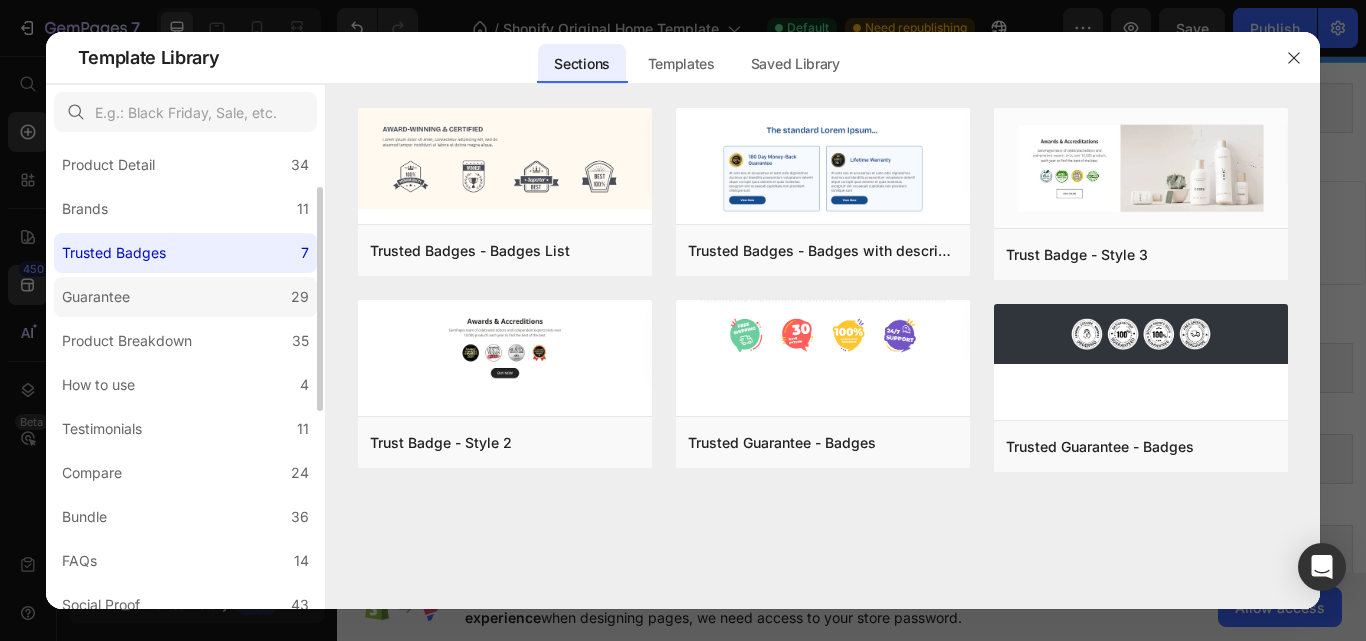 click on "Guarantee" at bounding box center (96, 297) 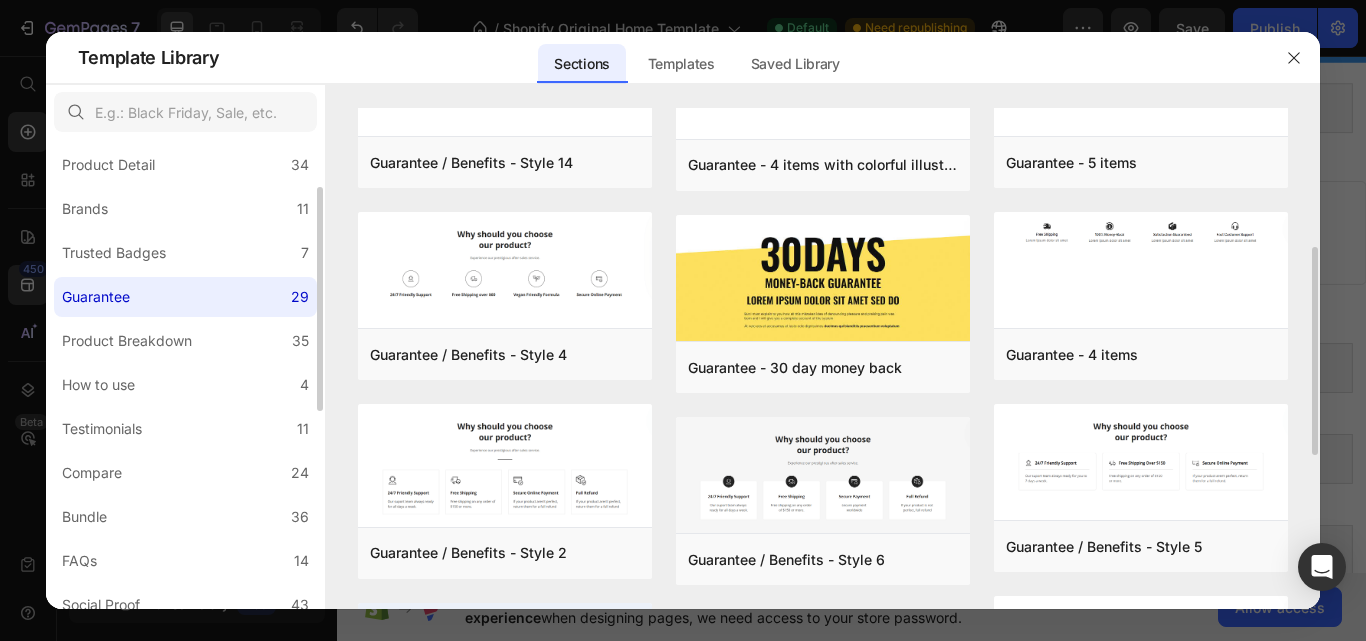 scroll, scrollTop: 305, scrollLeft: 0, axis: vertical 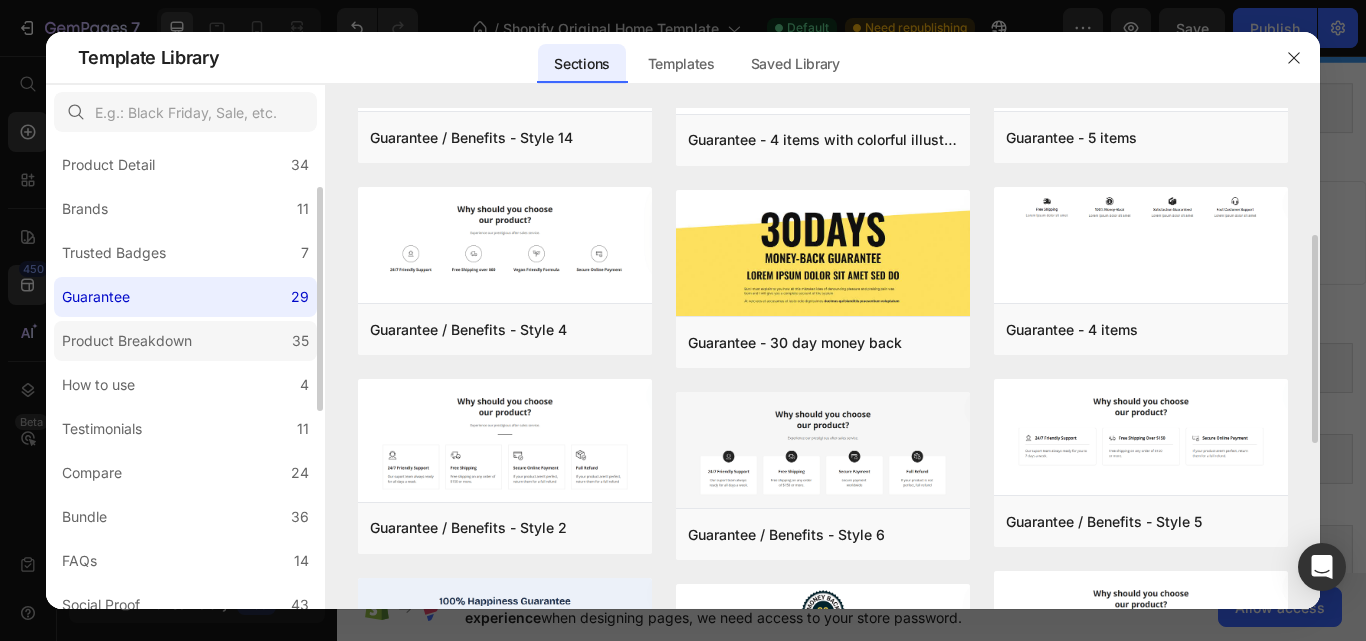 click on "Product Breakdown" at bounding box center [127, 341] 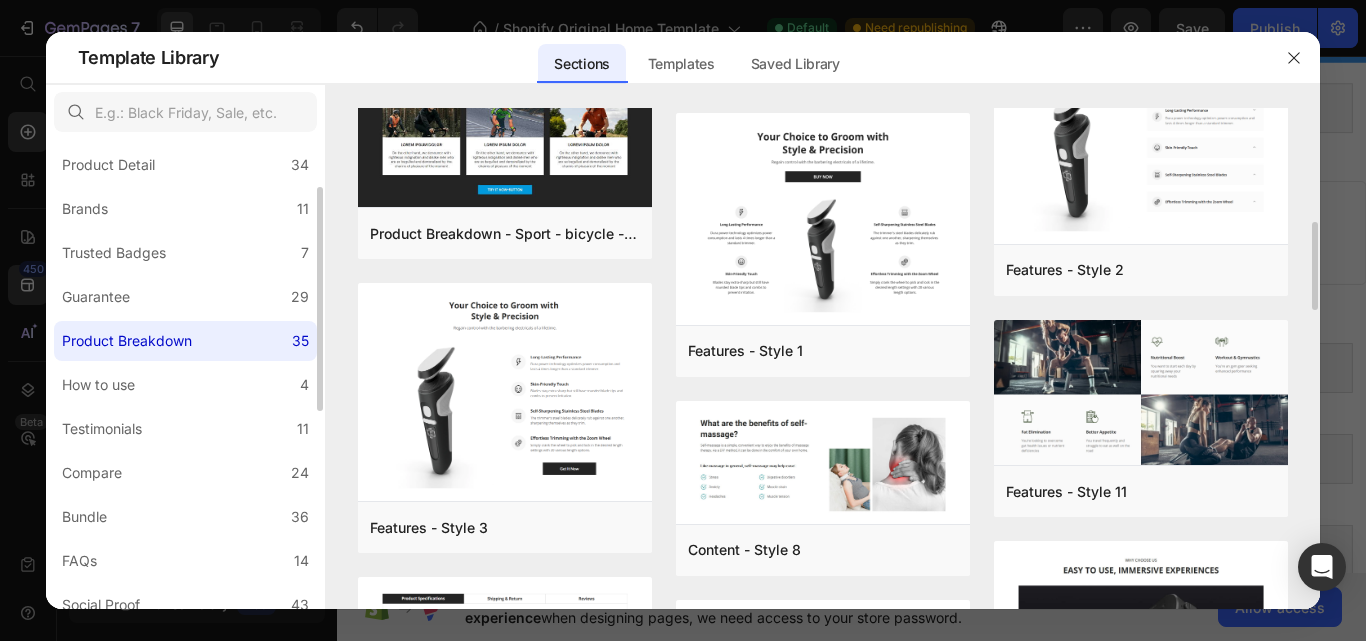 scroll, scrollTop: 541, scrollLeft: 0, axis: vertical 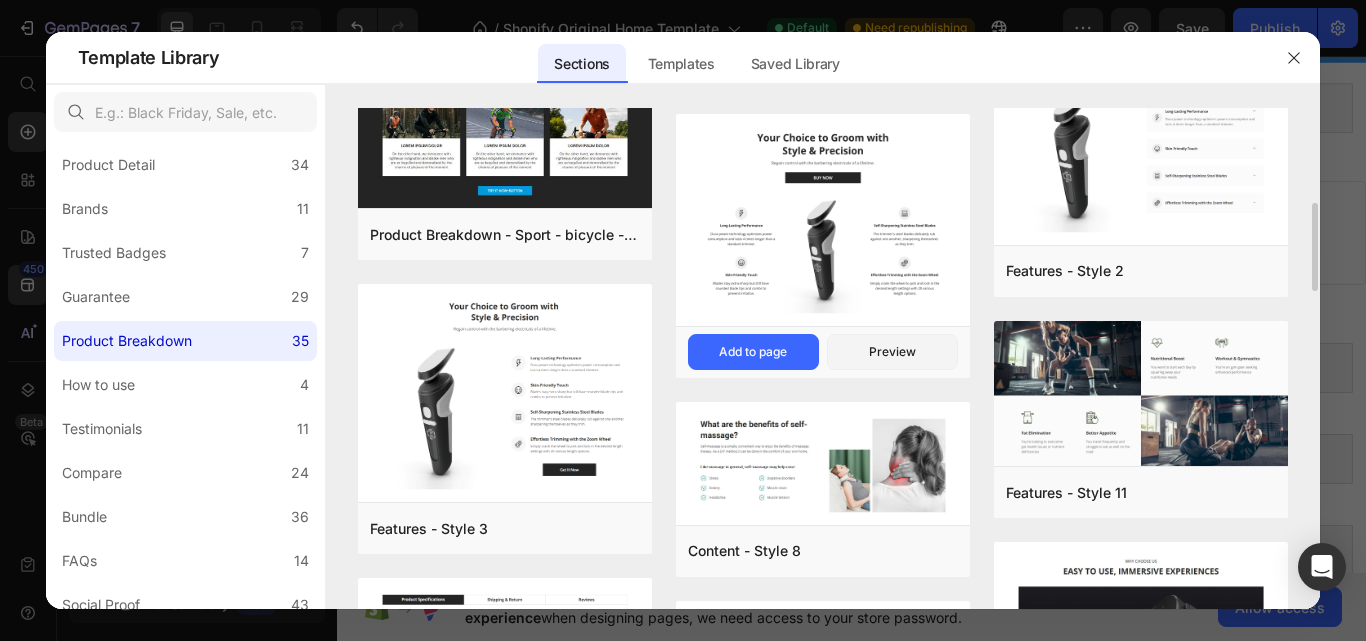 click at bounding box center (823, 222) 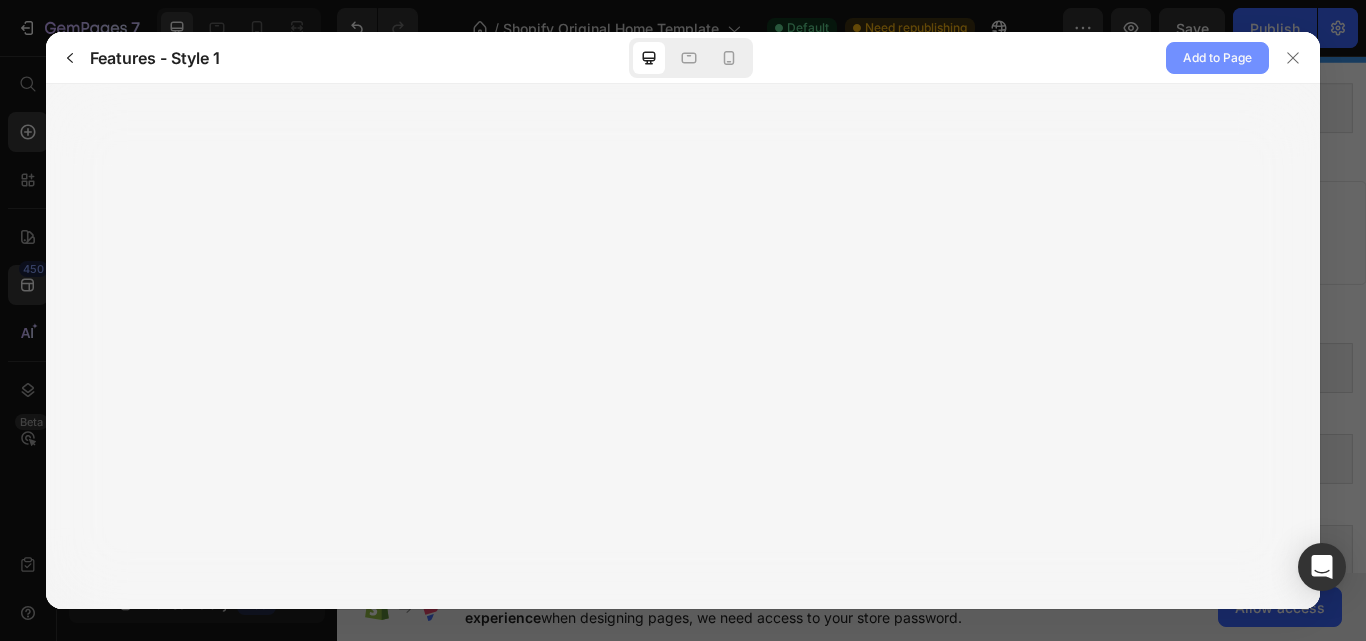 click on "Add to Page" 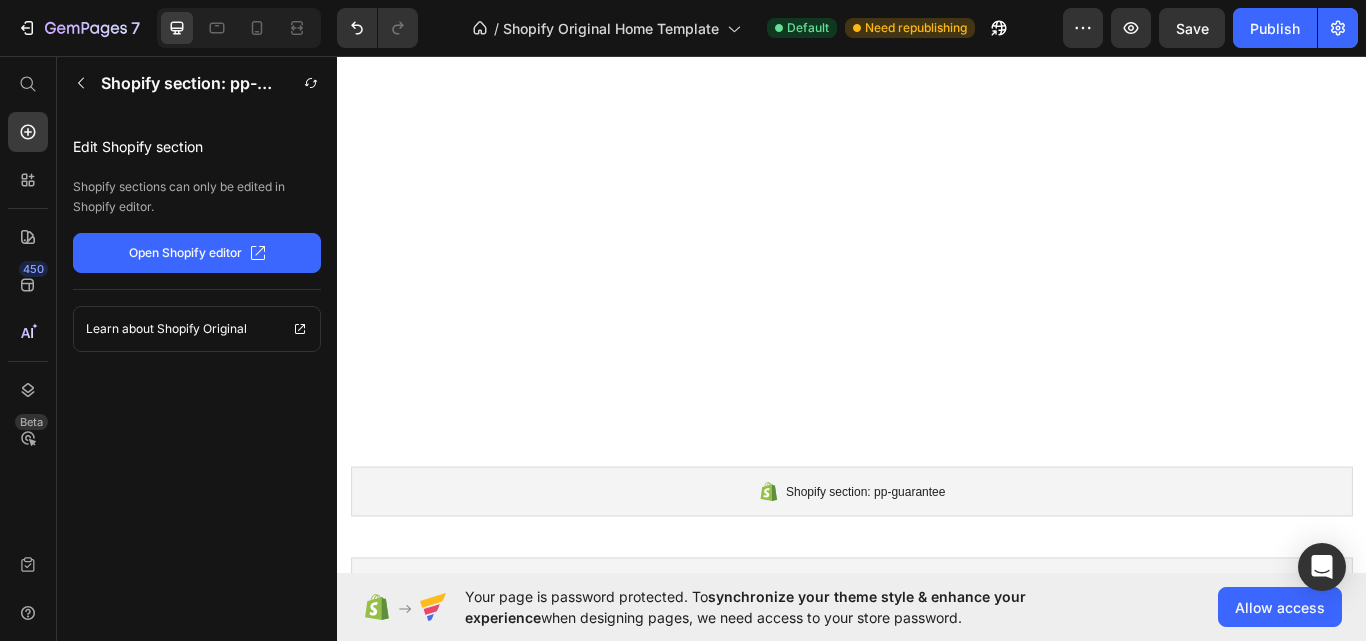 scroll, scrollTop: 2236, scrollLeft: 0, axis: vertical 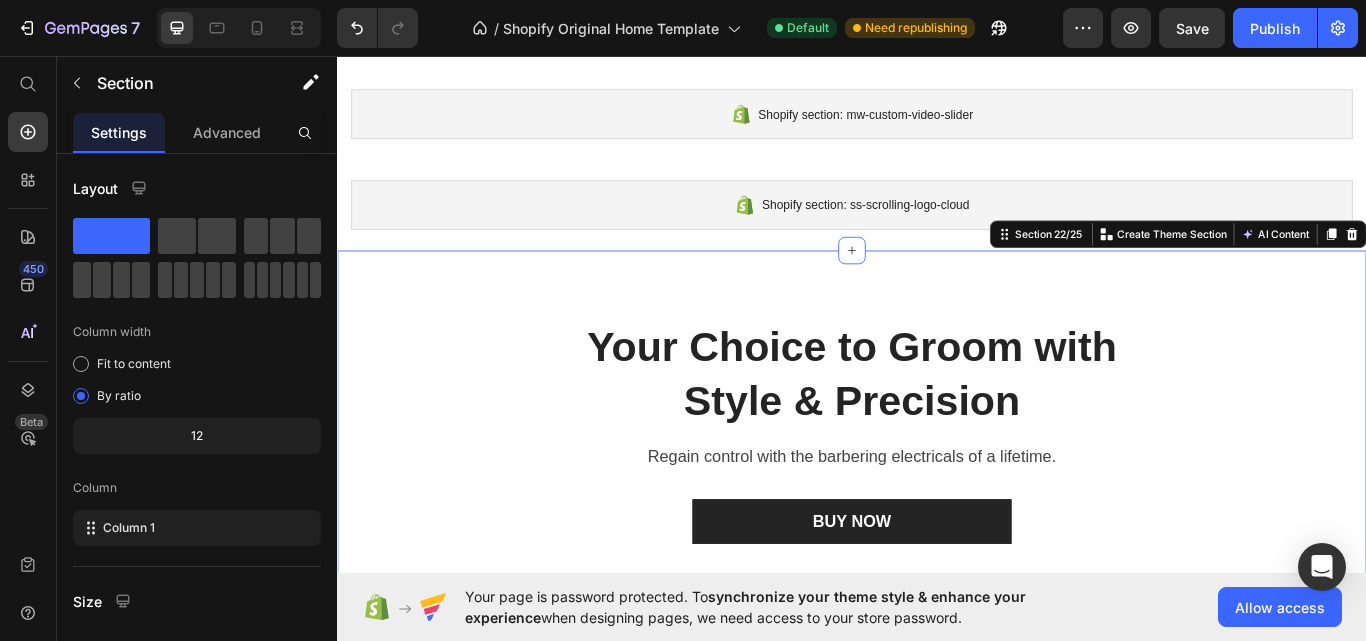 click on "Your Choice to Groom with Style & Precision Heading Regain control with the barbering electricals of a lifetime. Text block BUY NOW Button Row Image Long-Lasting Performance Text block Dura power technology optimizes power consumption and lasts 4 times longer than a standard trimmer. Text block Row Image Skin-Friendly Touch Text block Blades stay extra-sharp but still have  rounded blade tips and [PERSON_NAME] to  prevent irritation. Text block Row Image Image Self-Sharpening Stainless Steel Blades Text block The trimmer's steel blades delicately rub  against one another, sharpening themselves  as they trim. Text block Row Image Effortless Trimming with the Zoom Wheel Text block Simply crank the wheel to pick and lock in the desired length settings with 20 various length options. Text block Row Row" at bounding box center [937, 804] 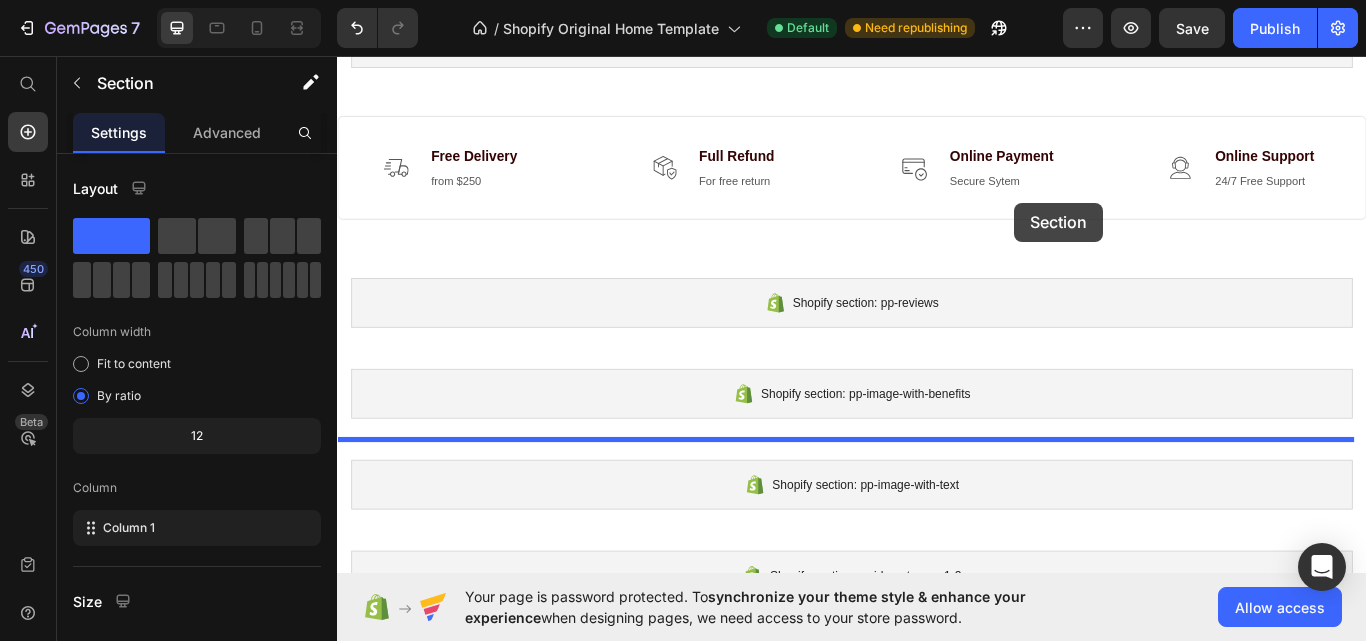 scroll, scrollTop: 465, scrollLeft: 0, axis: vertical 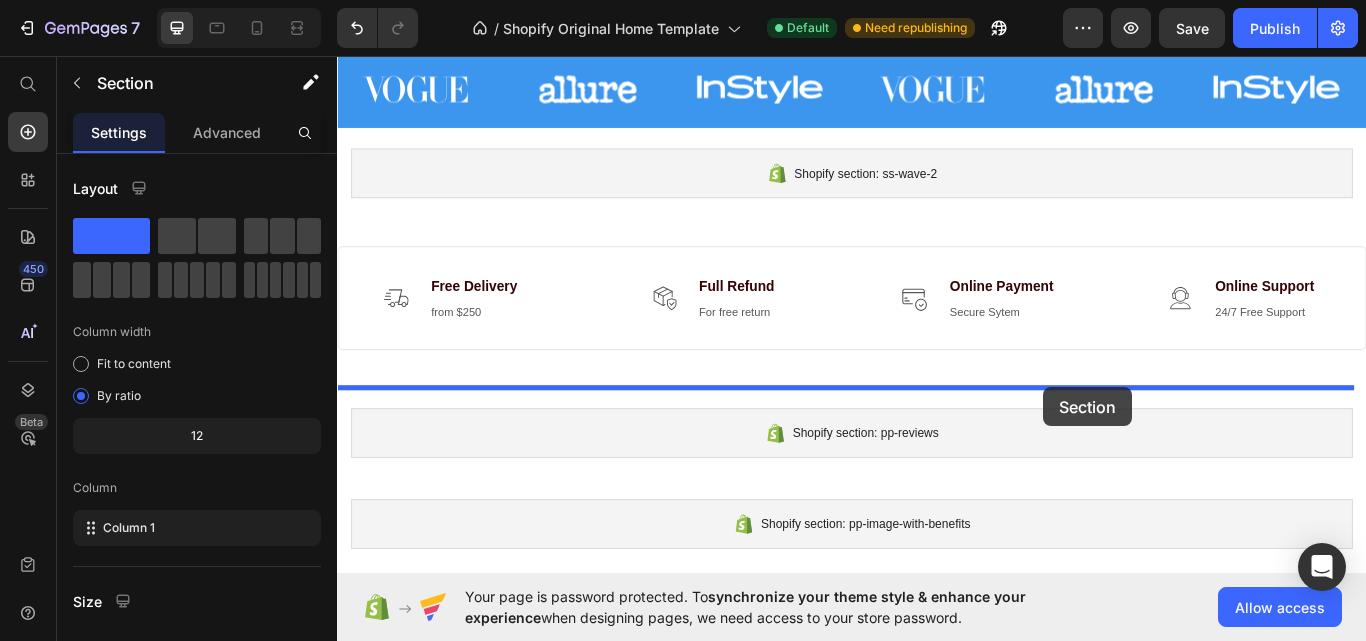 drag, startPoint x: 1183, startPoint y: 303, endPoint x: 1160, endPoint y: 443, distance: 141.87671 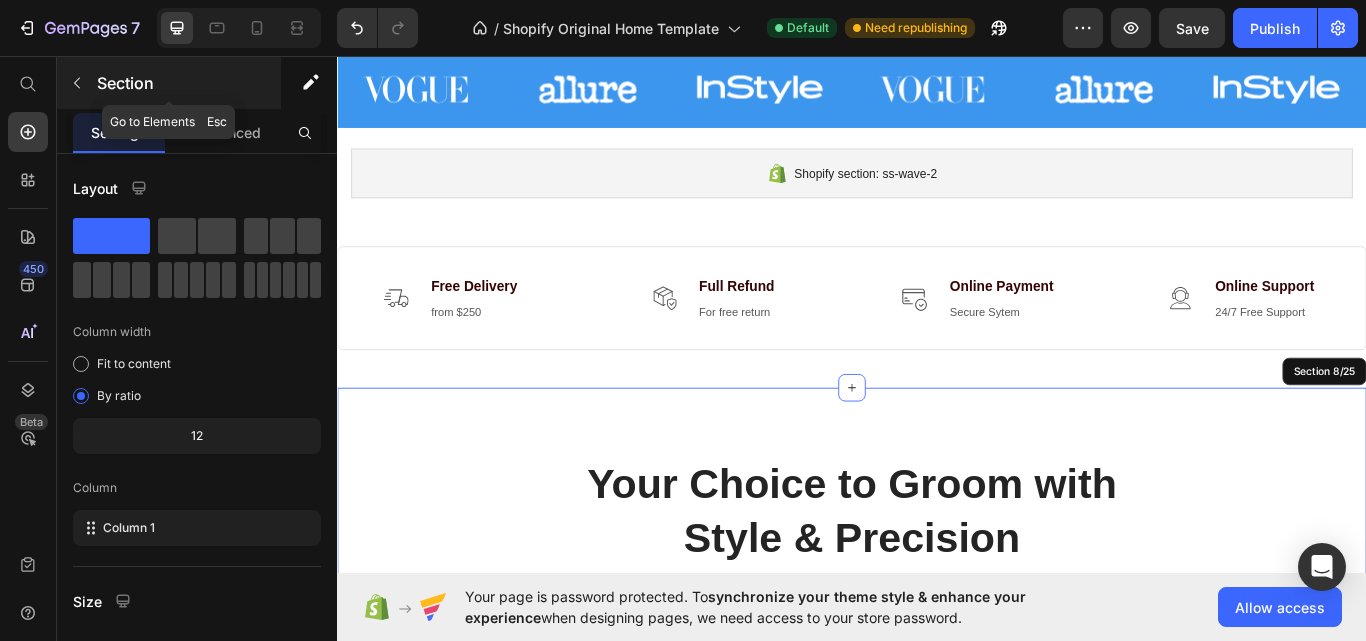 click 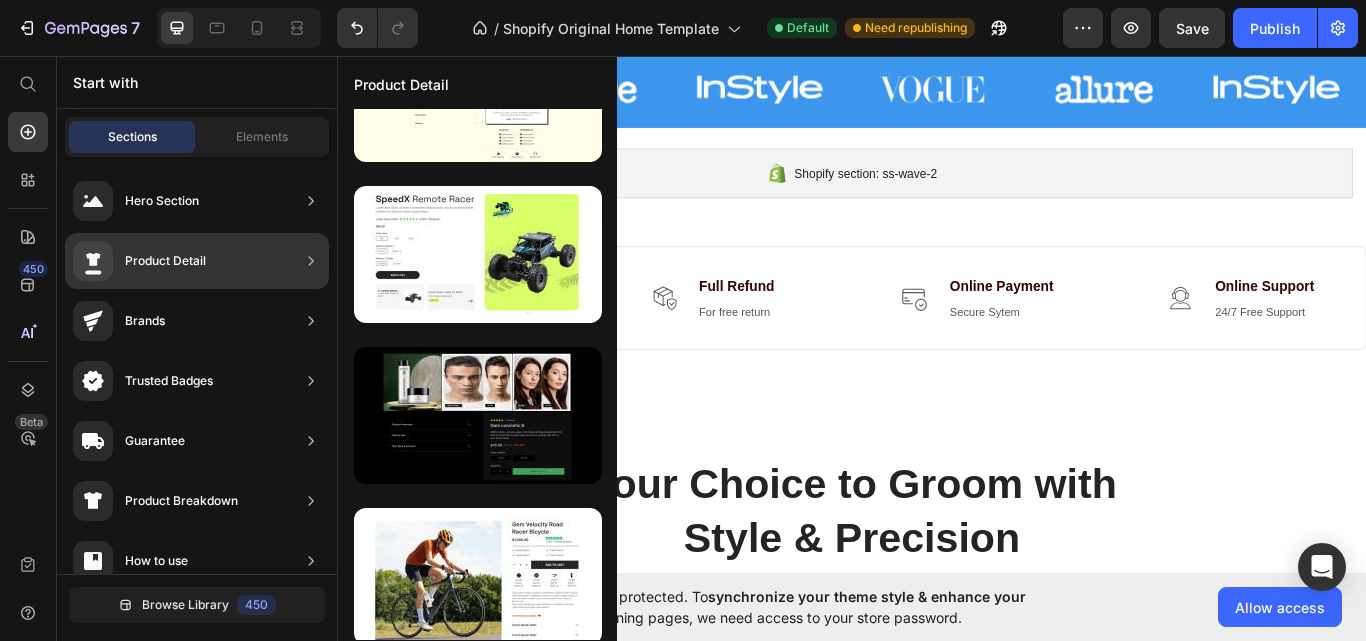 click on "Product Detail" 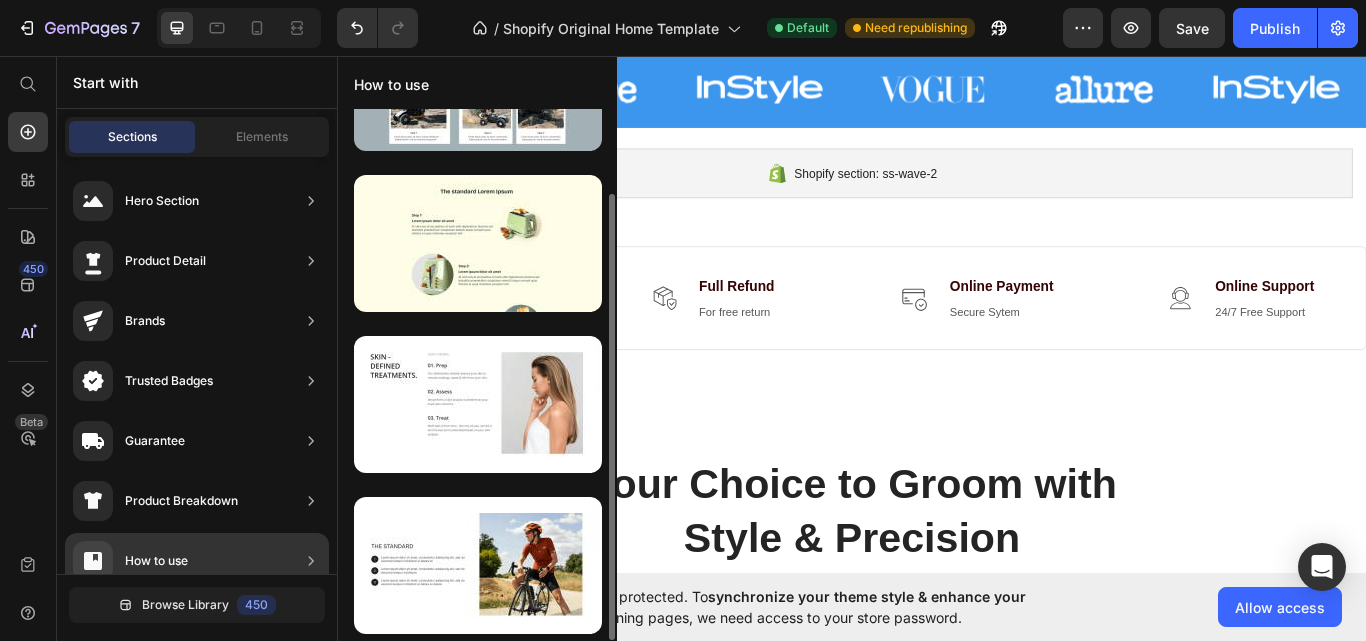 scroll, scrollTop: 101, scrollLeft: 0, axis: vertical 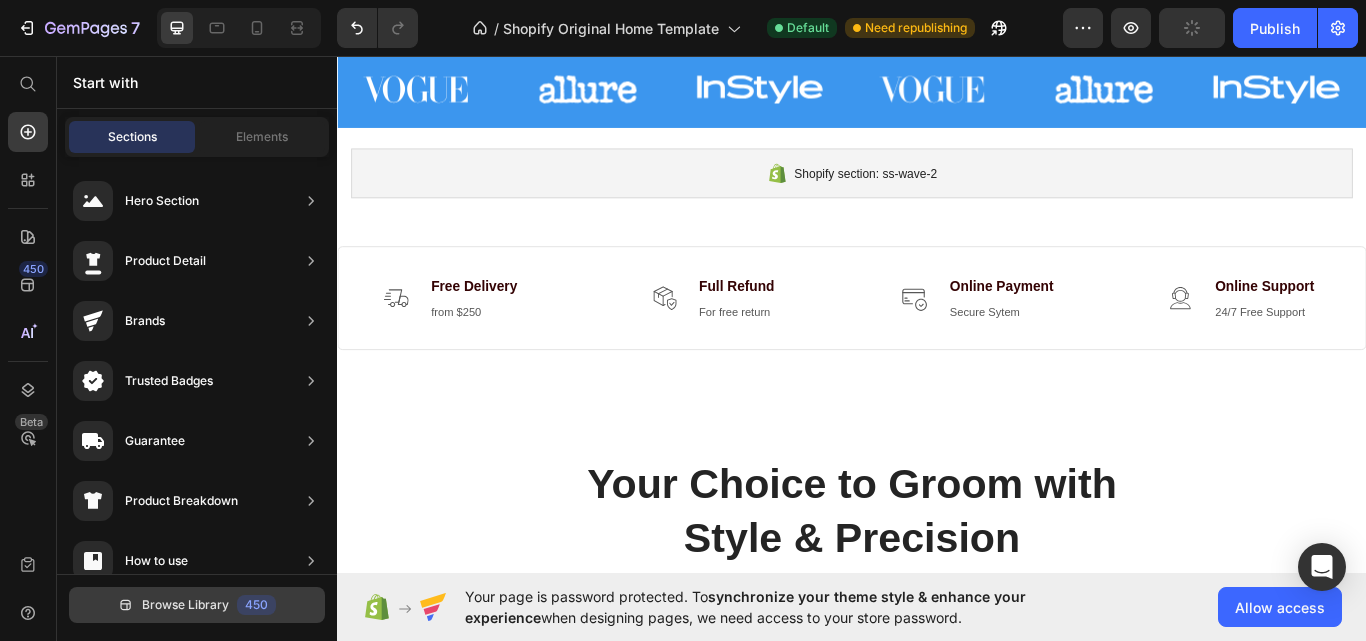 click on "450" at bounding box center (256, 605) 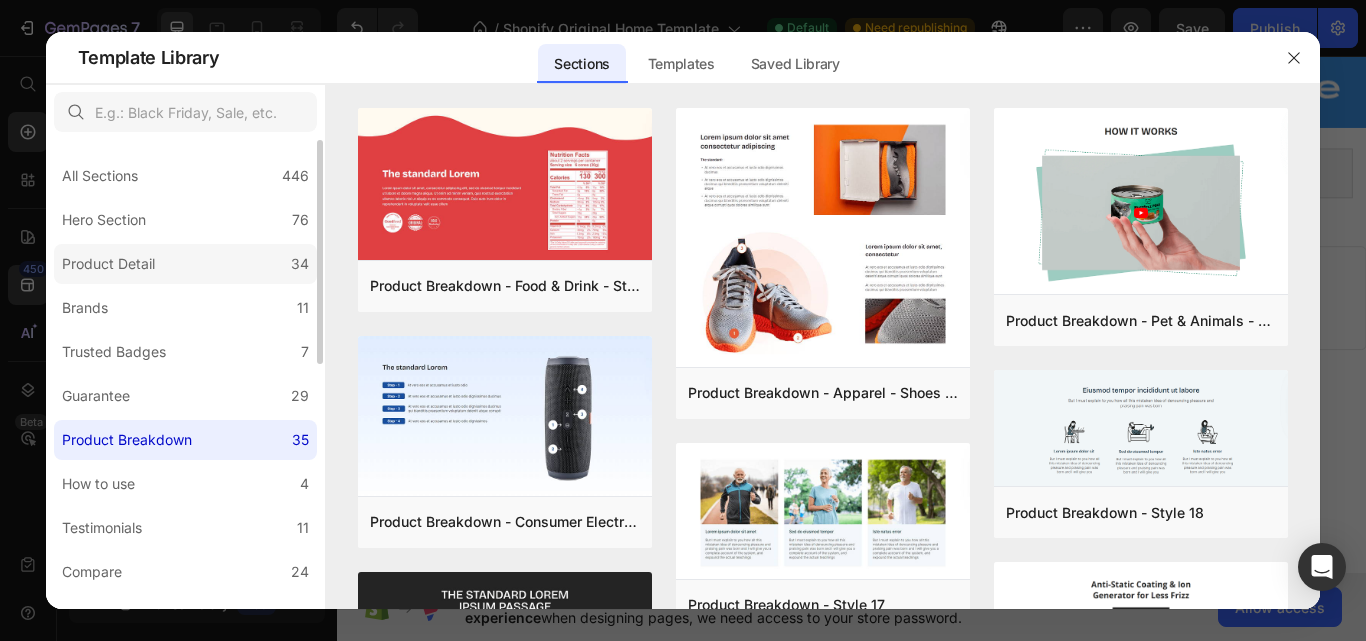 click on "Product Detail" at bounding box center (112, 264) 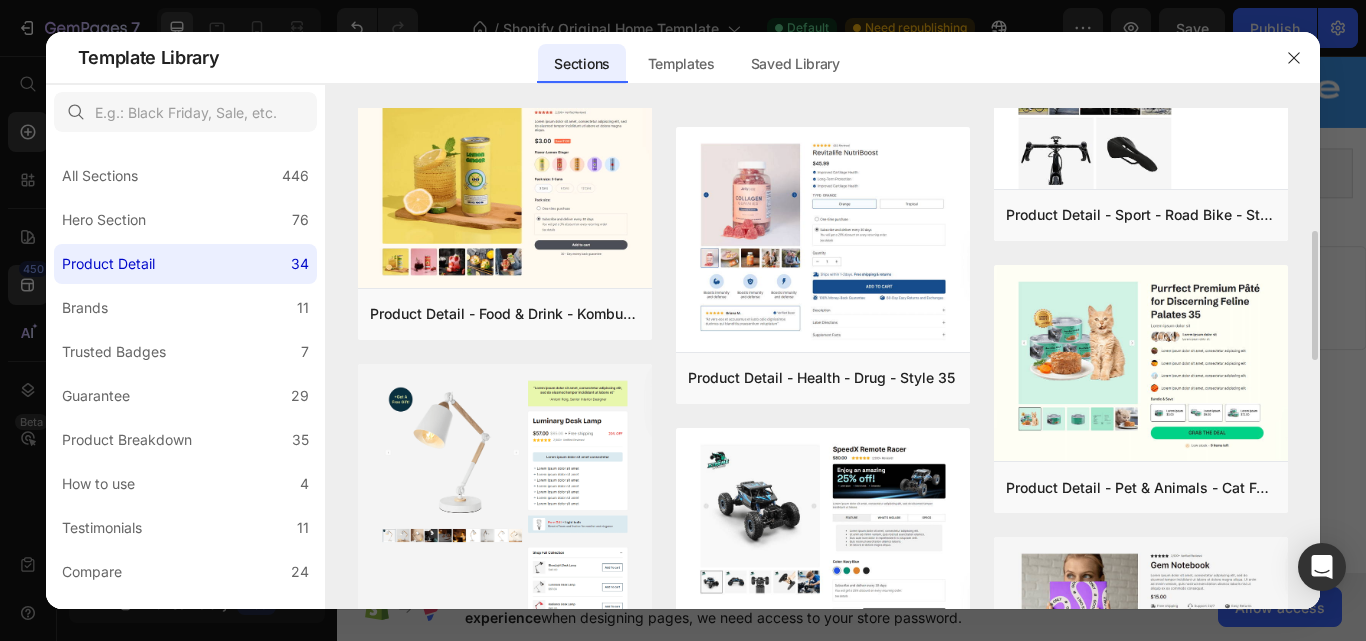 scroll, scrollTop: 534, scrollLeft: 0, axis: vertical 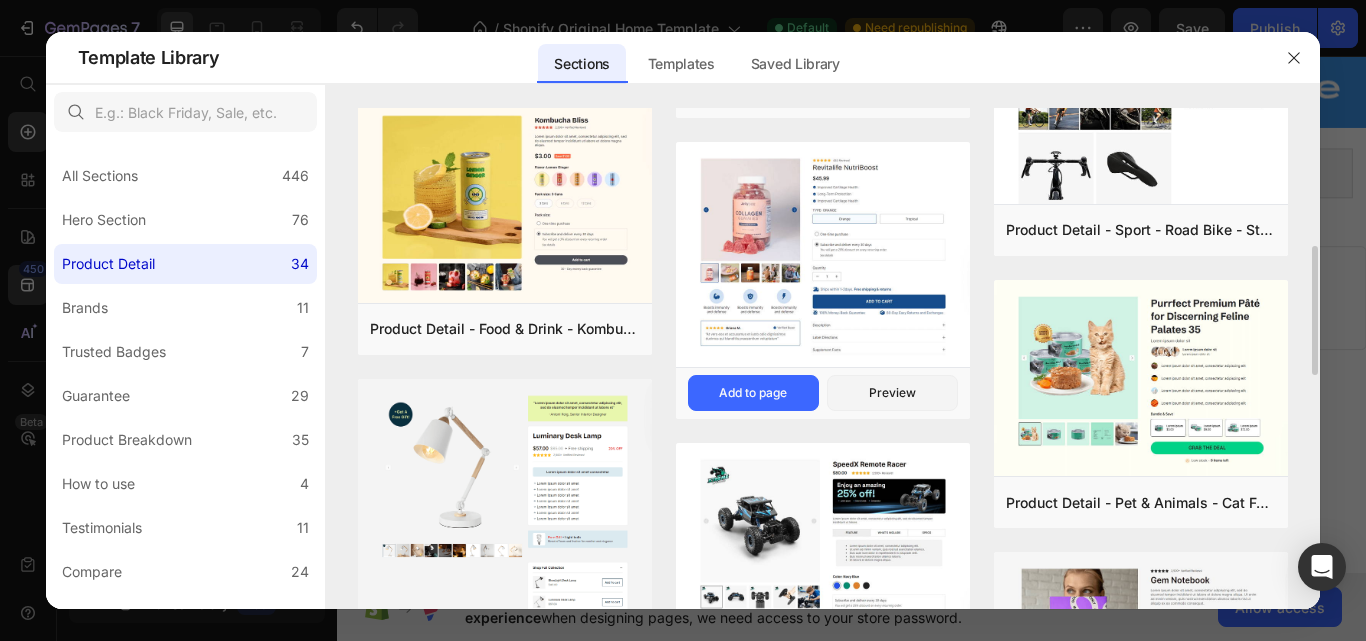 click at bounding box center (823, 256) 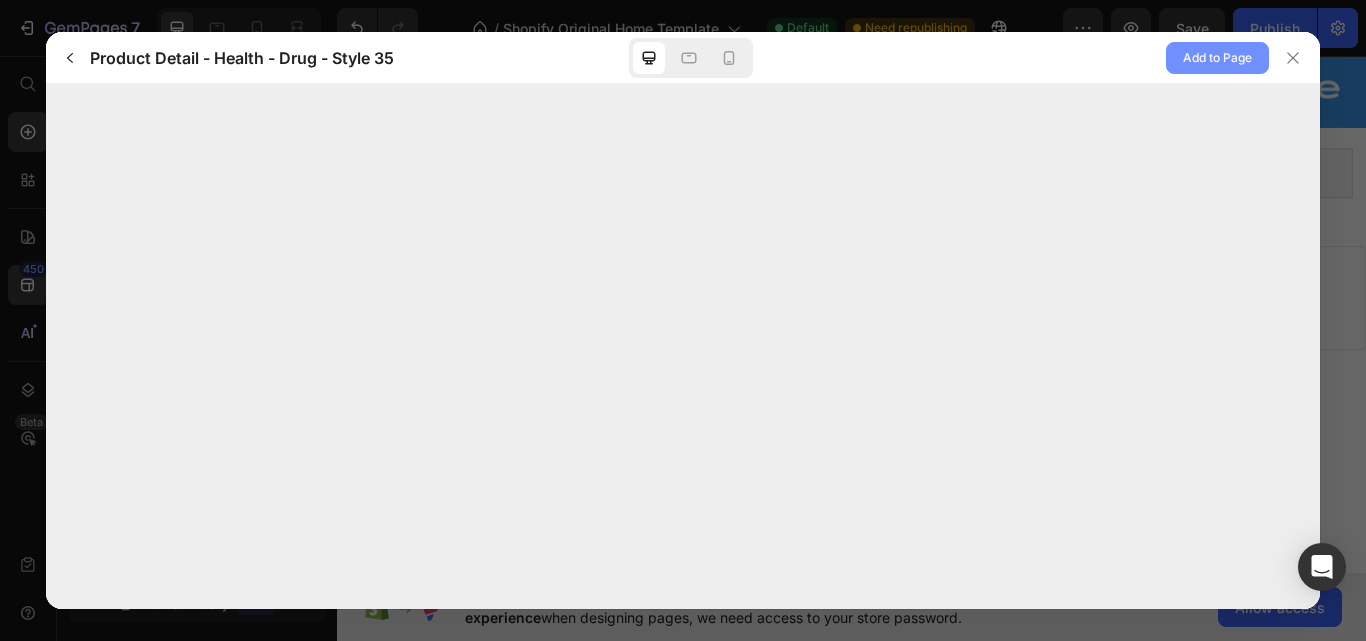 click on "Add to Page" 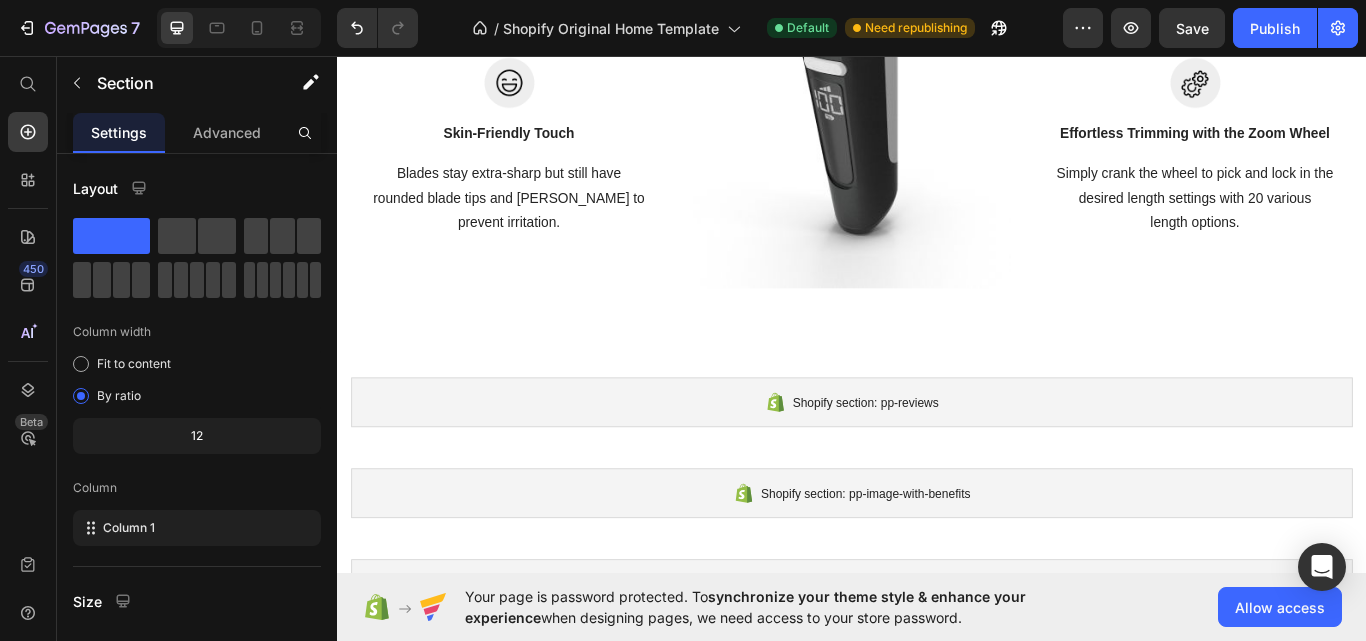 scroll, scrollTop: 3039, scrollLeft: 0, axis: vertical 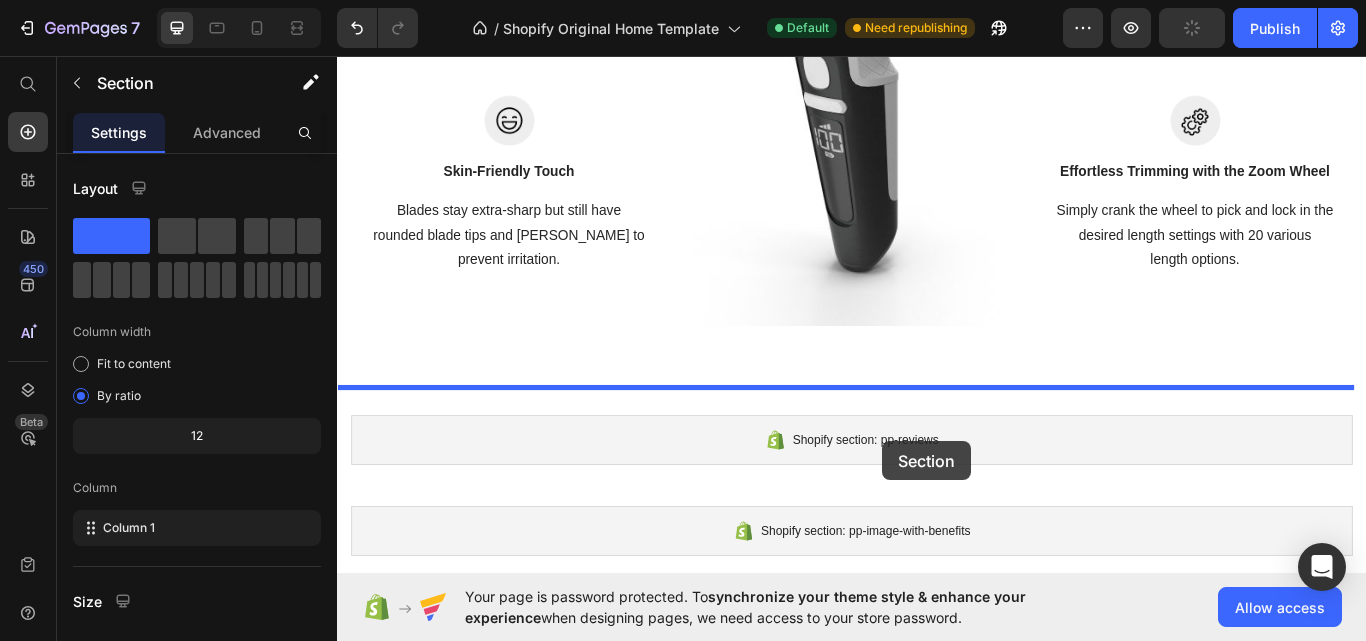 drag, startPoint x: 1104, startPoint y: 315, endPoint x: 973, endPoint y: 506, distance: 231.60742 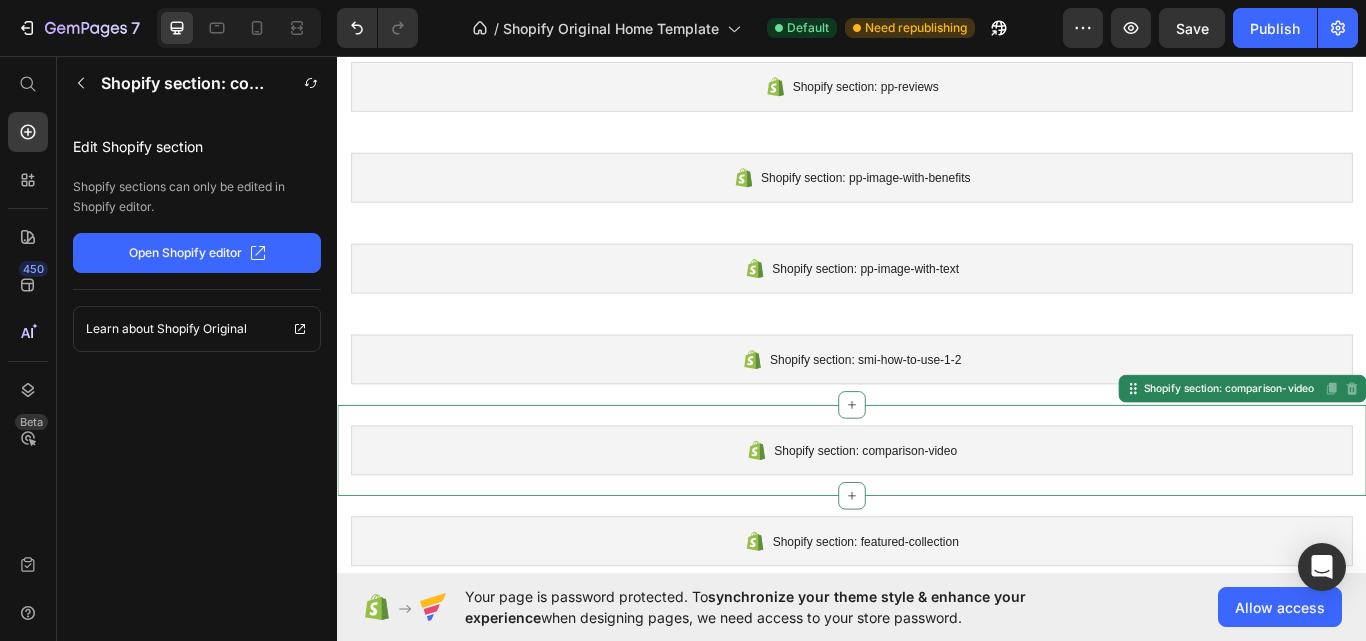 scroll, scrollTop: 2975, scrollLeft: 0, axis: vertical 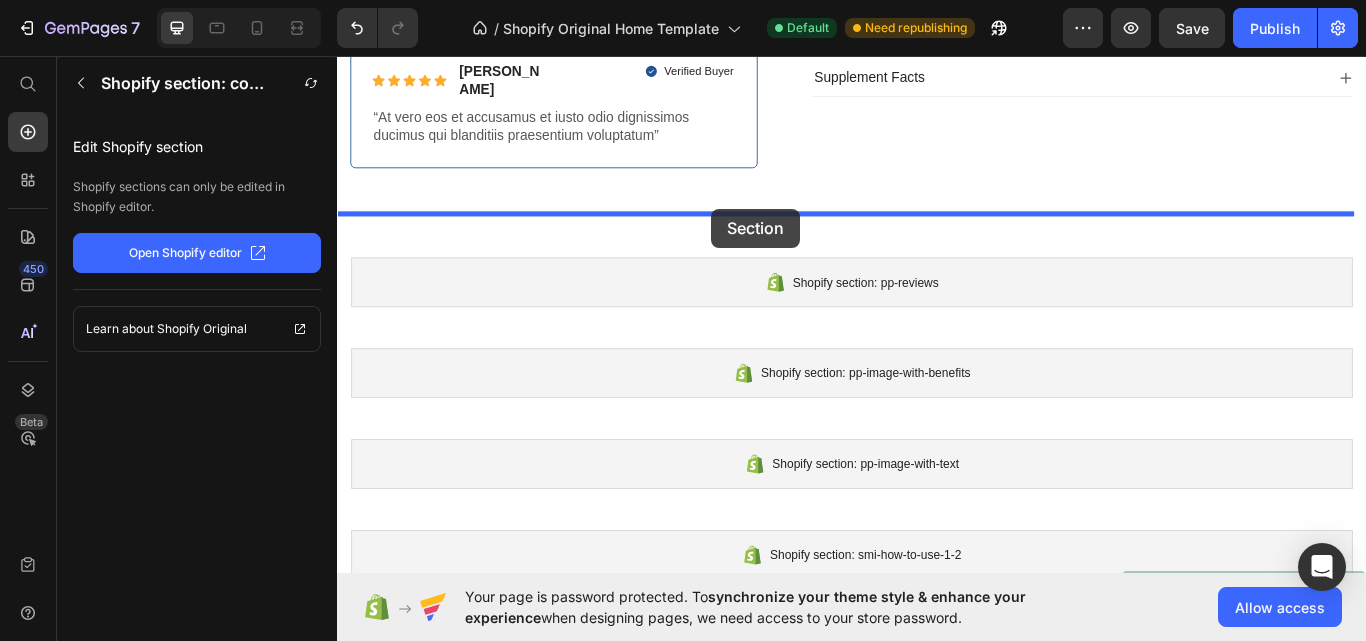 drag, startPoint x: 752, startPoint y: 481, endPoint x: 773, endPoint y: 235, distance: 246.89471 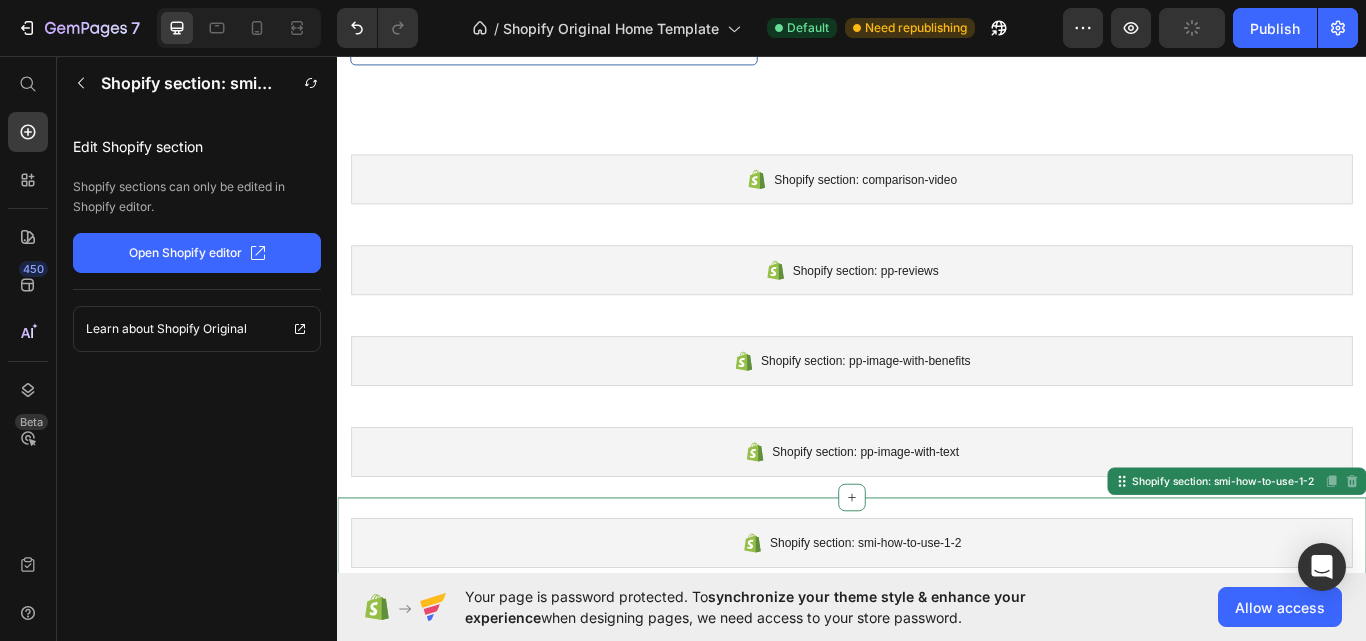 scroll, scrollTop: 2861, scrollLeft: 0, axis: vertical 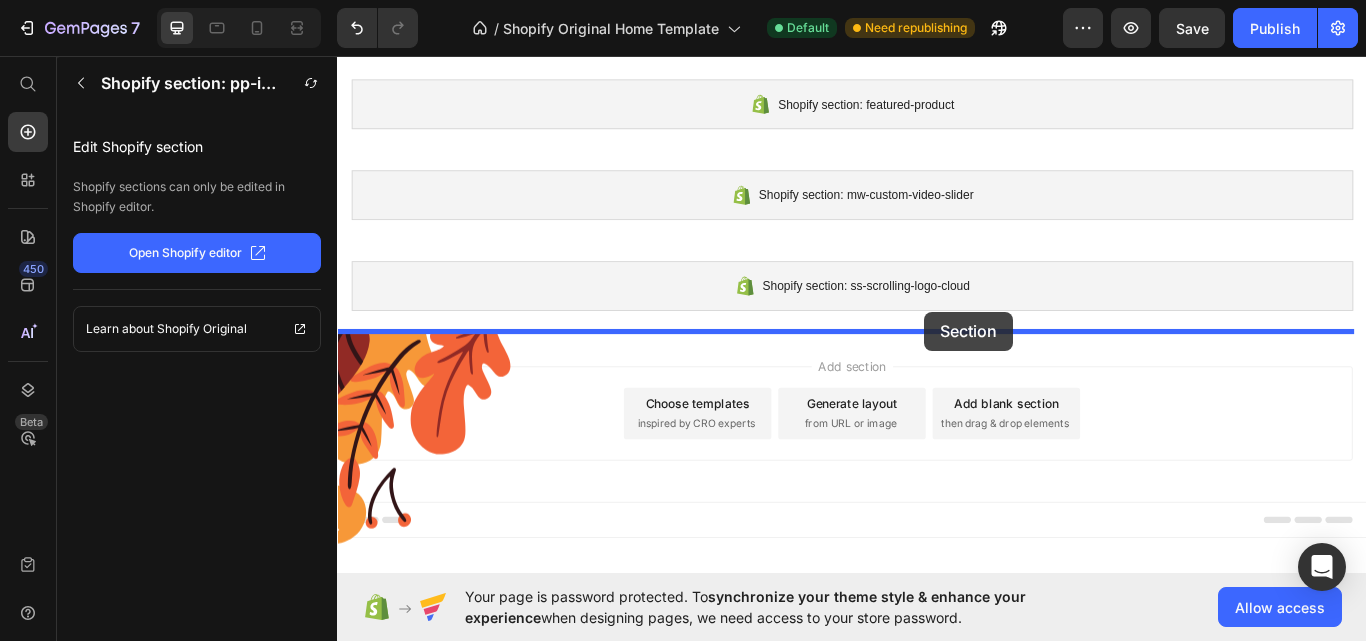 drag, startPoint x: 1029, startPoint y: 363, endPoint x: 1022, endPoint y: 355, distance: 10.630146 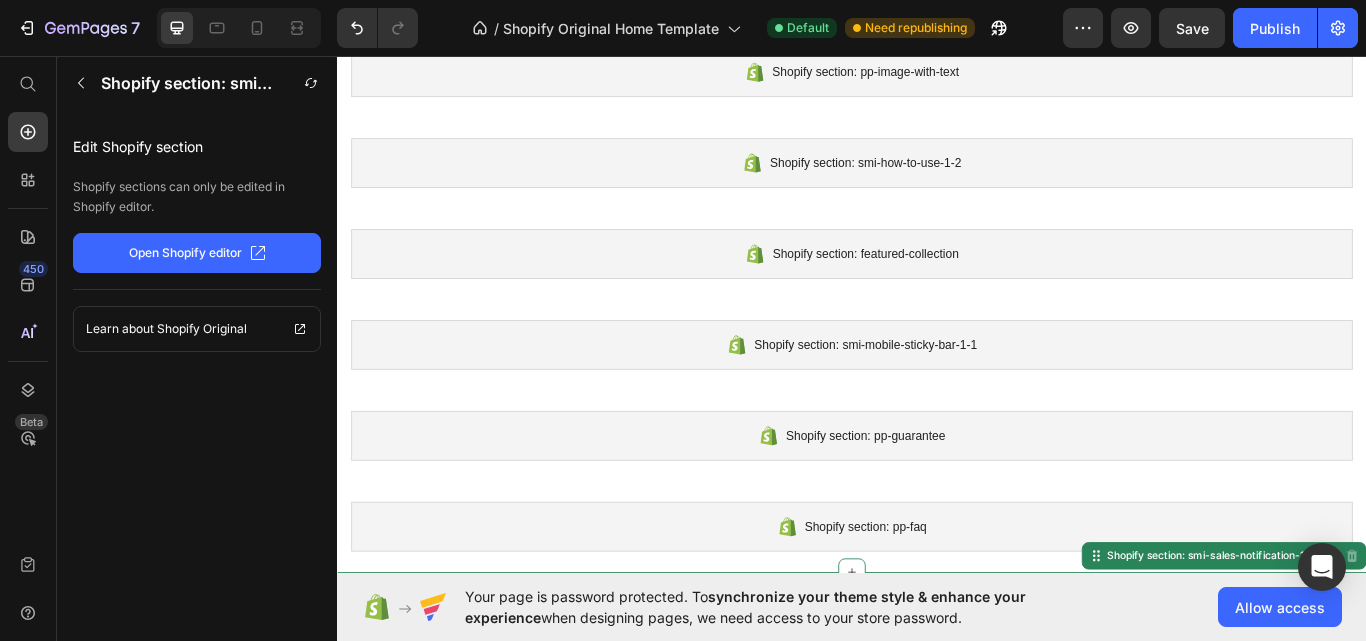 scroll, scrollTop: 3200, scrollLeft: 0, axis: vertical 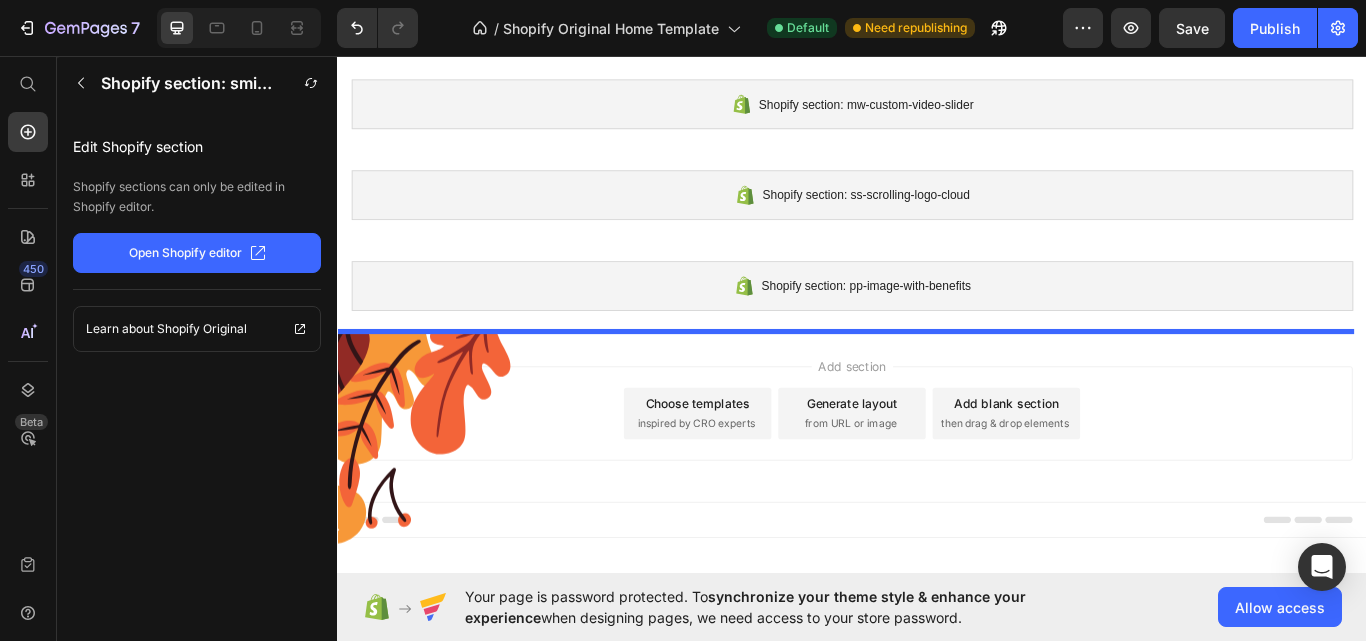drag, startPoint x: 1043, startPoint y: 151, endPoint x: 1009, endPoint y: 784, distance: 633.9125 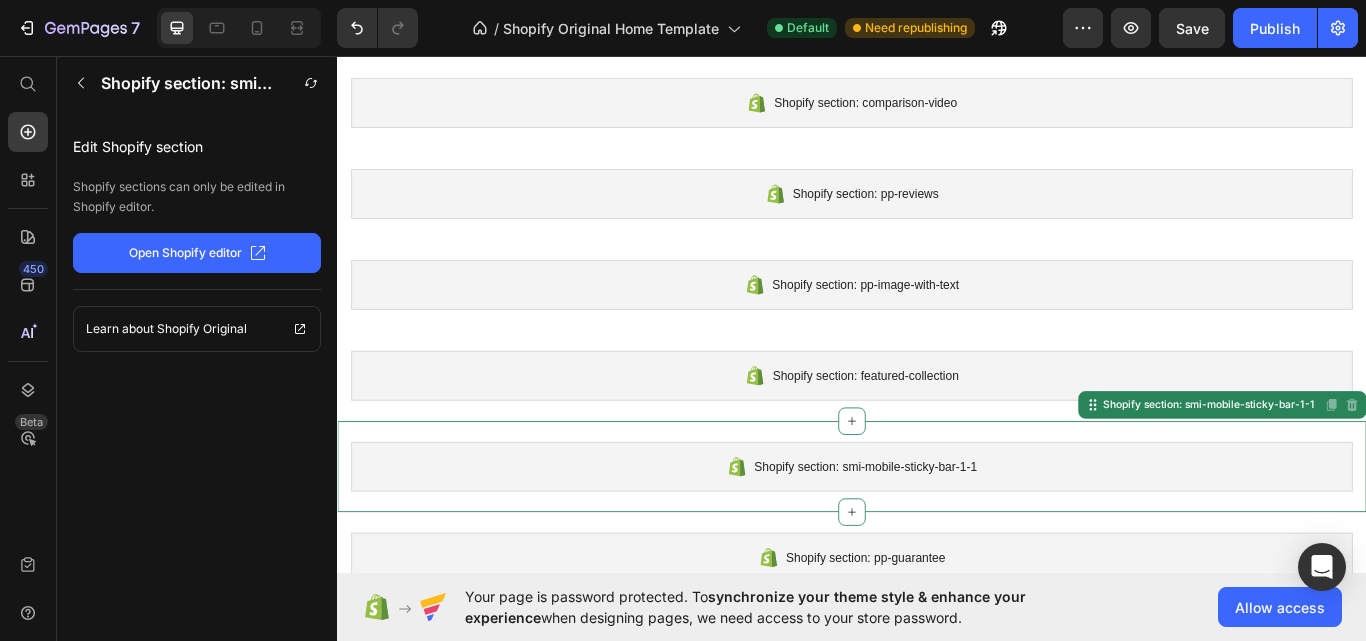 scroll, scrollTop: 2954, scrollLeft: 0, axis: vertical 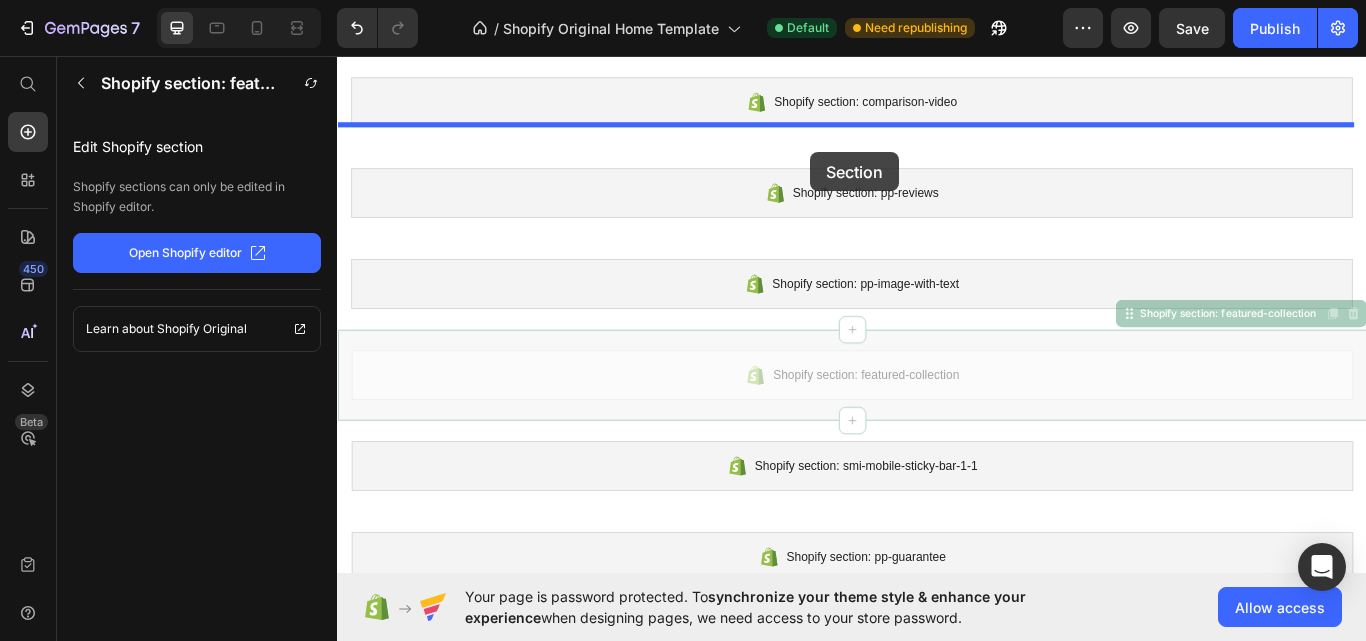 drag, startPoint x: 895, startPoint y: 381, endPoint x: 889, endPoint y: 169, distance: 212.08488 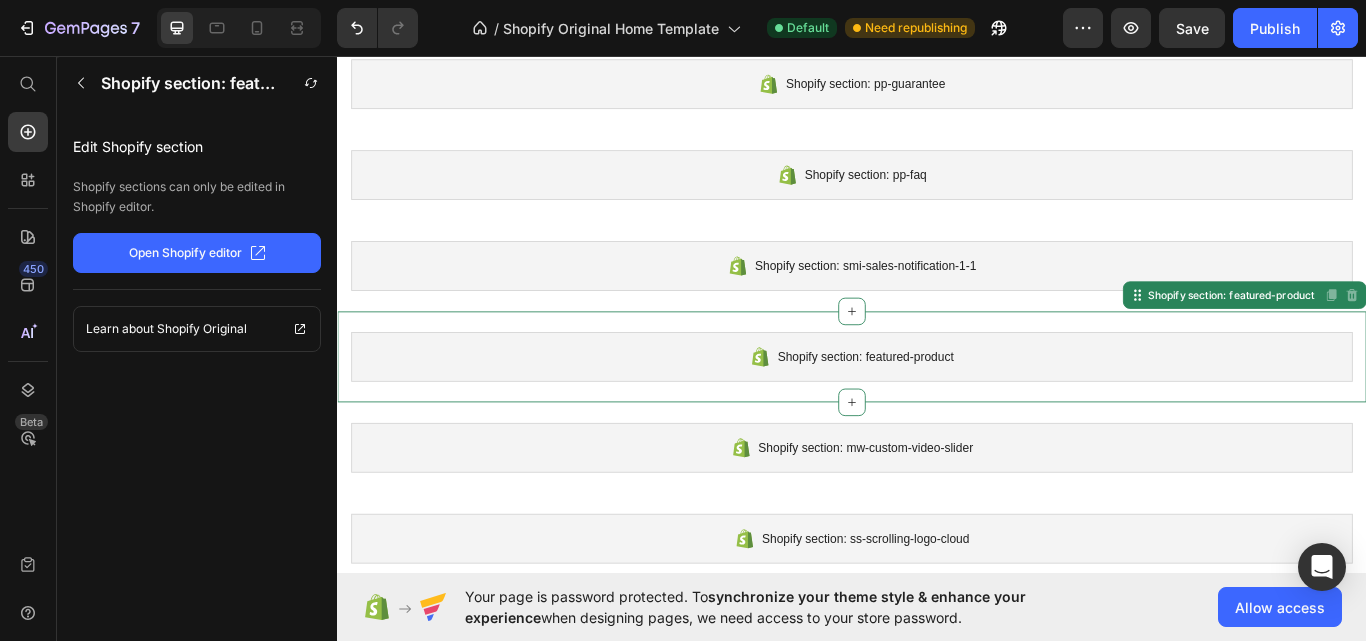 scroll, scrollTop: 3519, scrollLeft: 0, axis: vertical 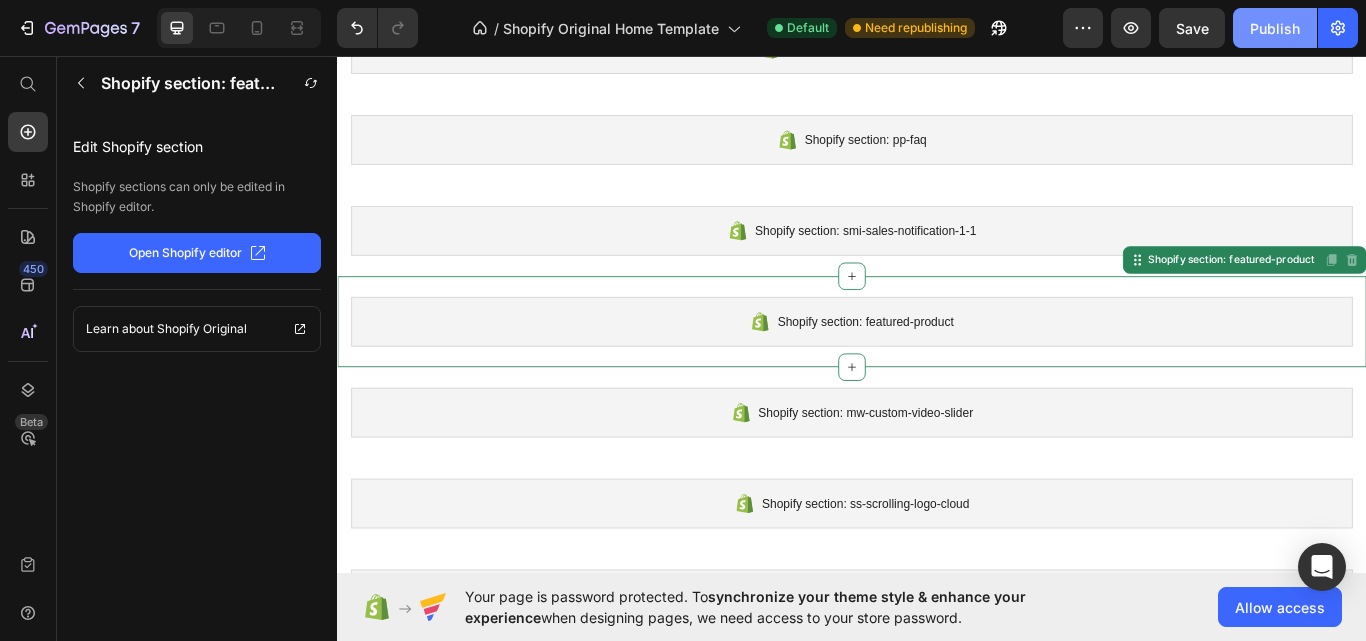 click on "Publish" at bounding box center [1275, 28] 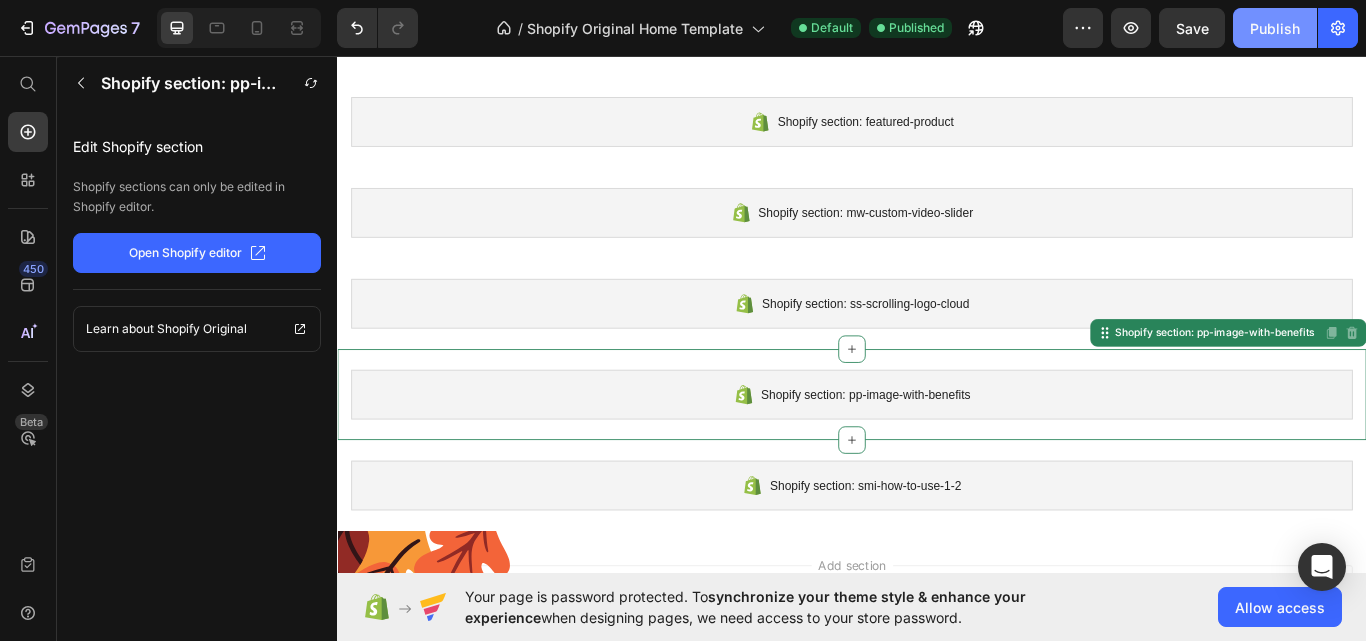 scroll, scrollTop: 3754, scrollLeft: 0, axis: vertical 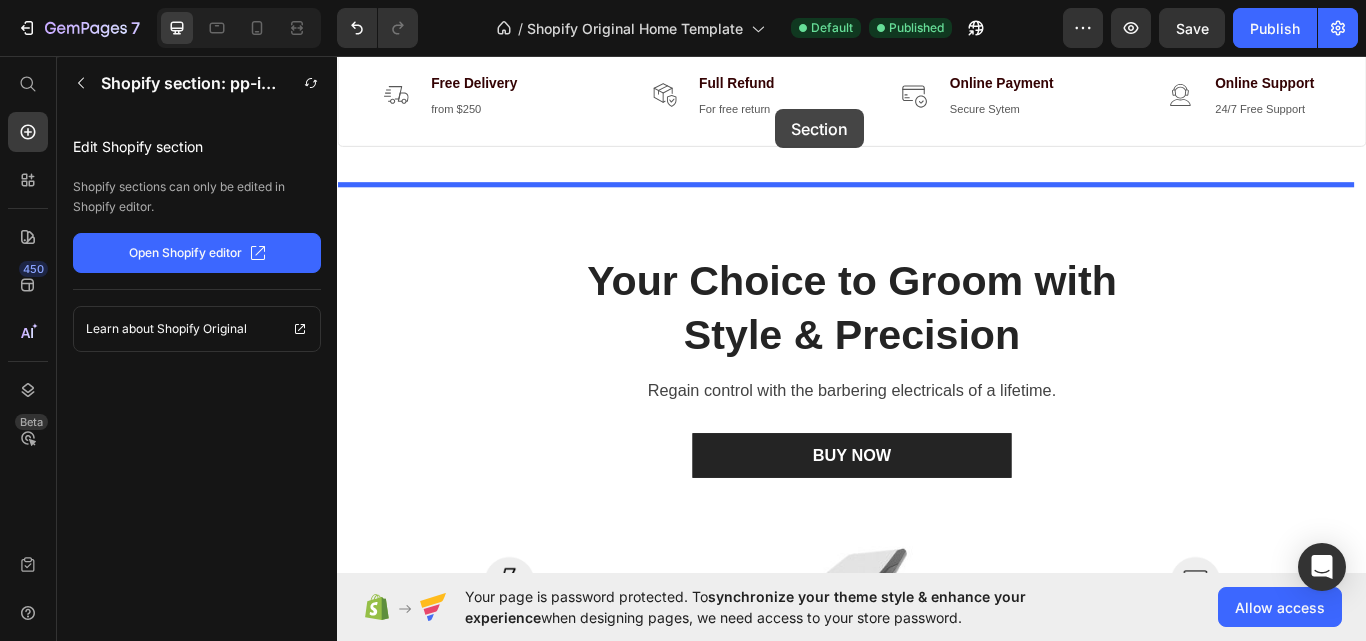 drag, startPoint x: 874, startPoint y: 435, endPoint x: 848, endPoint y: 119, distance: 317.0678 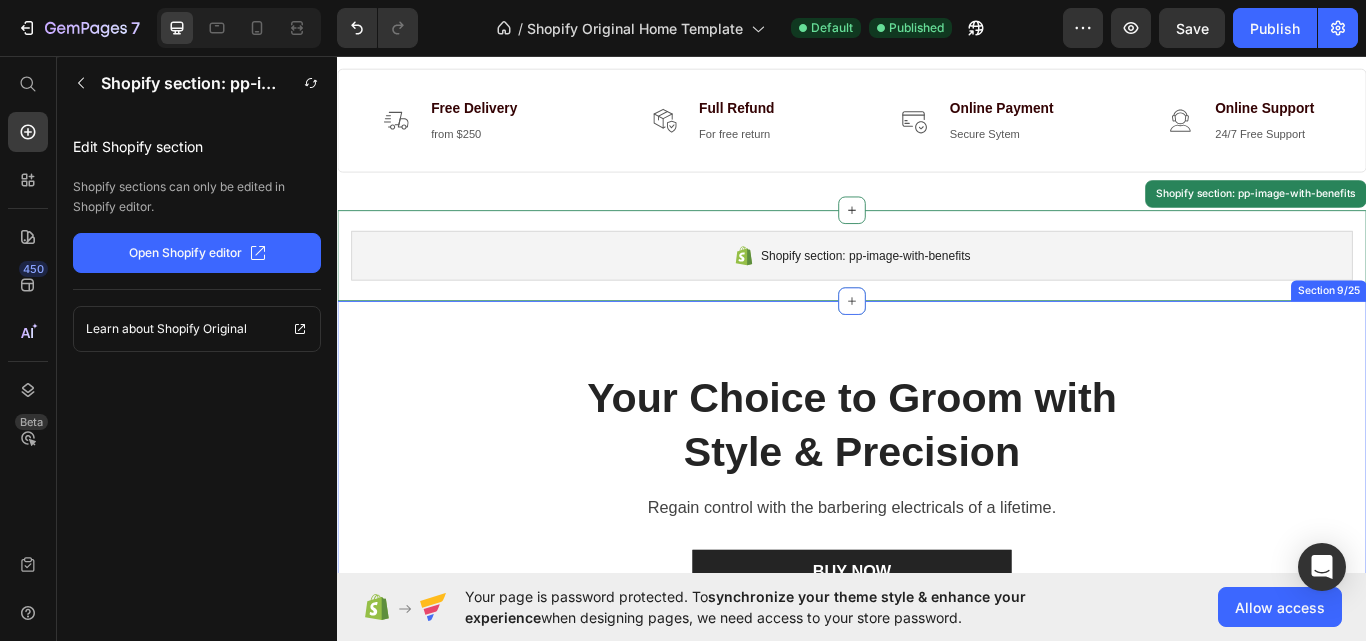 click on "Your Choice to Groom with Style & Precision Heading Regain control with the barbering electricals of a lifetime. Text block BUY NOW Button Row Image Long-Lasting Performance Text block Dura power technology optimizes power consumption and lasts 4 times longer than a standard trimmer. Text block Row Image Skin-Friendly Touch Text block Blades stay extra-sharp but still have  rounded blade tips and [PERSON_NAME] to  prevent irritation. Text block Row Image Image Self-Sharpening Stainless Steel Blades Text block The trimmer's steel blades delicately rub  against one another, sharpening themselves  as they trim. Text block Row Image Effortless Trimming with the Zoom Wheel Text block Simply crank the wheel to pick and lock in the desired length settings with 20 various length options. Text block Row Row Section 9/25" at bounding box center (937, 863) 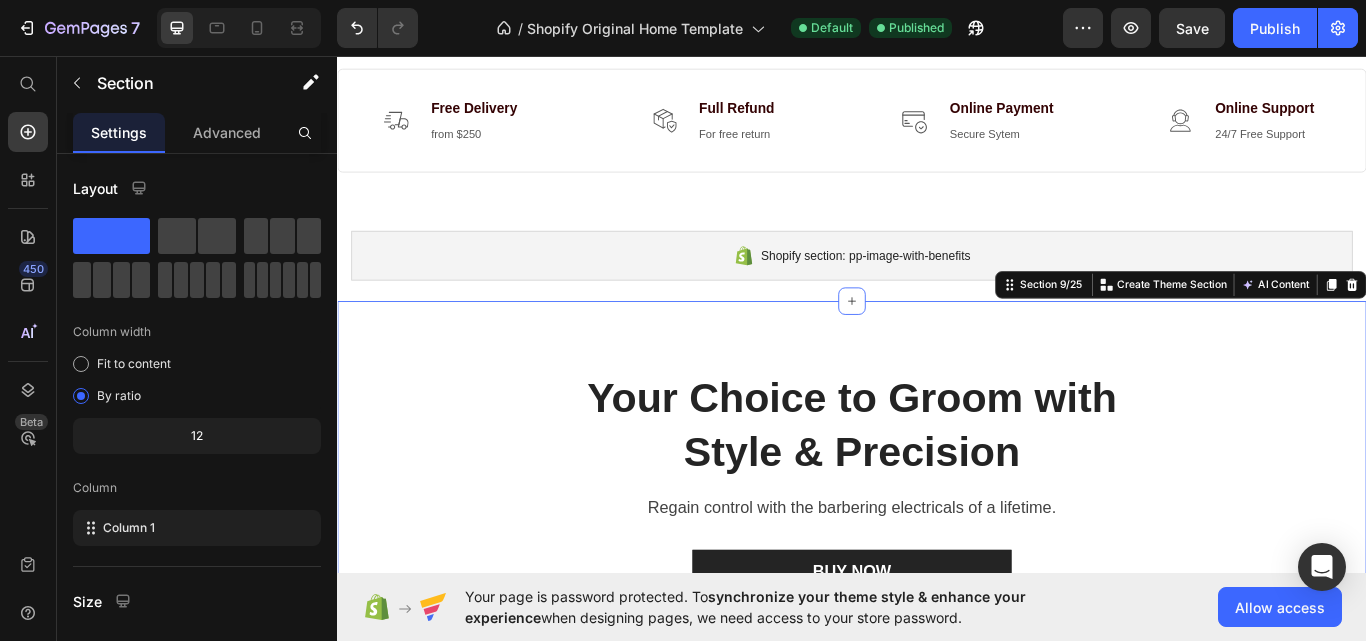 click on "Your Choice to Groom with Style & Precision Heading Regain control with the barbering electricals of a lifetime. Text block BUY NOW Button Row Image Long-Lasting Performance Text block Dura power technology optimizes power consumption and lasts 4 times longer than a standard trimmer. Text block Row Image Skin-Friendly Touch Text block Blades stay extra-sharp but still have  rounded blade tips and [PERSON_NAME] to  prevent irritation. Text block Row Image Image Self-Sharpening Stainless Steel Blades Text block The trimmer's steel blades delicately rub  against one another, sharpening themselves  as they trim. Text block Row Image Effortless Trimming with the Zoom Wheel Text block Simply crank the wheel to pick and lock in the desired length settings with 20 various length options. Text block Row Row Section 9/25   You can create reusable sections Create Theme Section AI Content Write with GemAI What would you like to describe here? Tone and Voice Persuasive Product Kids Pocket Microscope Kit Show more Generate" at bounding box center (937, 863) 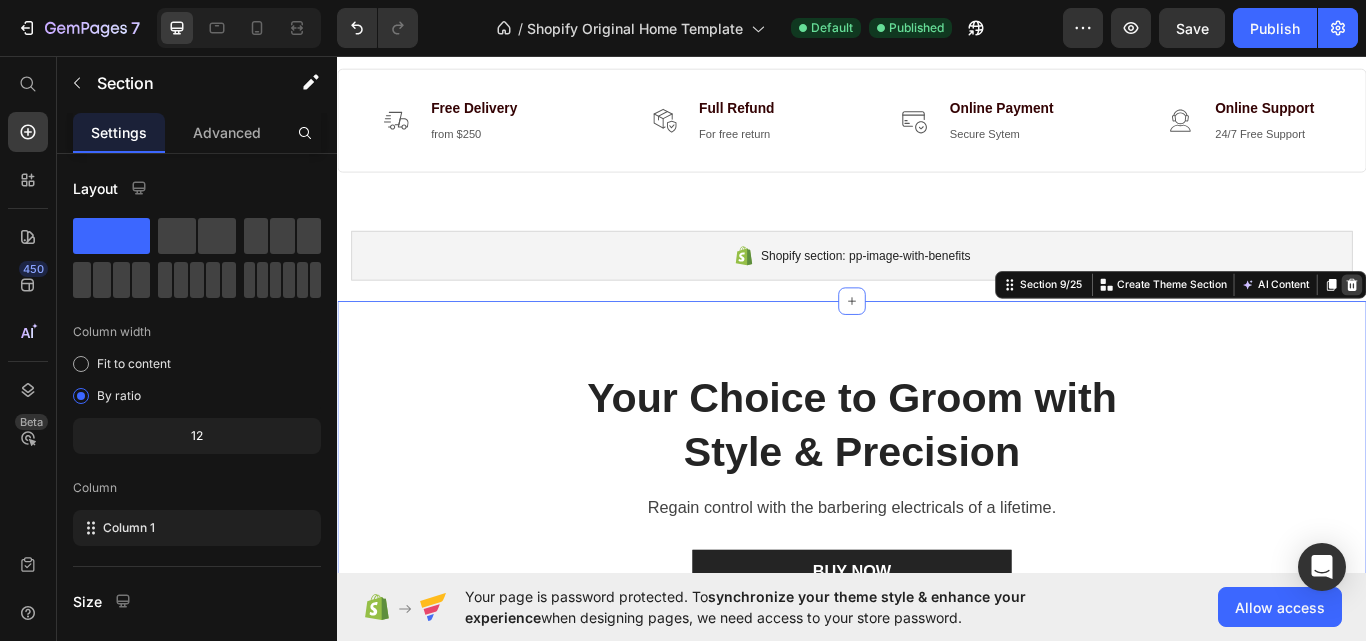 click 